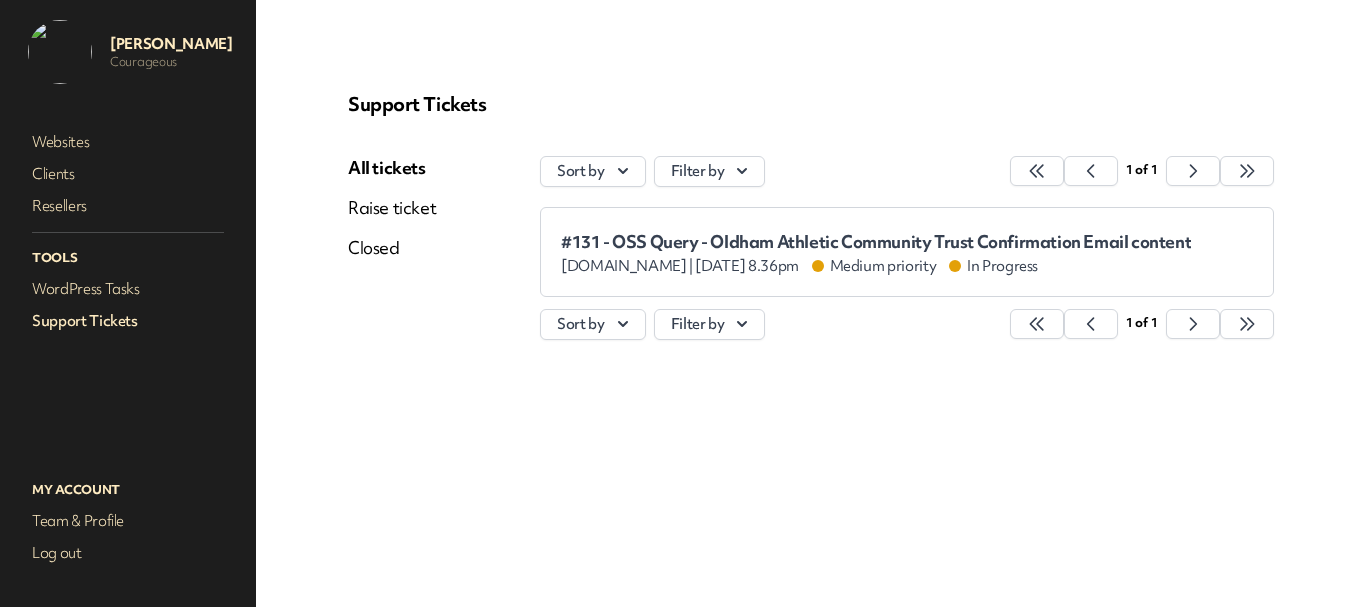 scroll, scrollTop: 0, scrollLeft: 0, axis: both 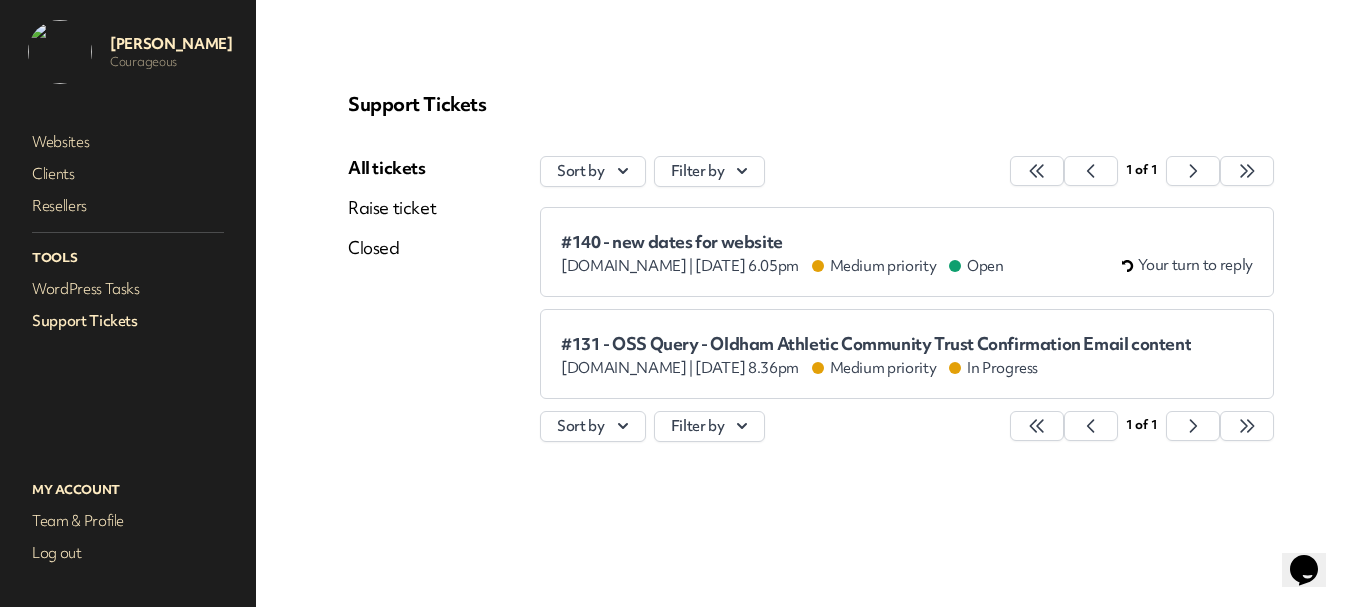 click on "#140 - new dates for website" at bounding box center (782, 242) 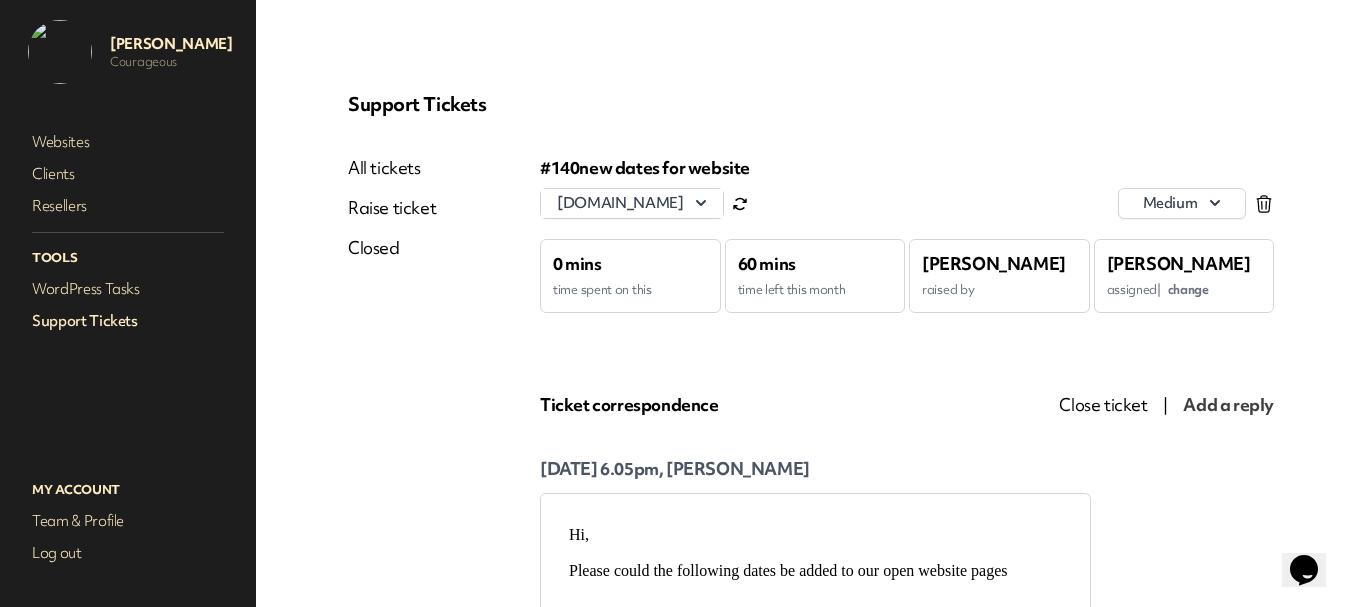 scroll, scrollTop: 0, scrollLeft: 0, axis: both 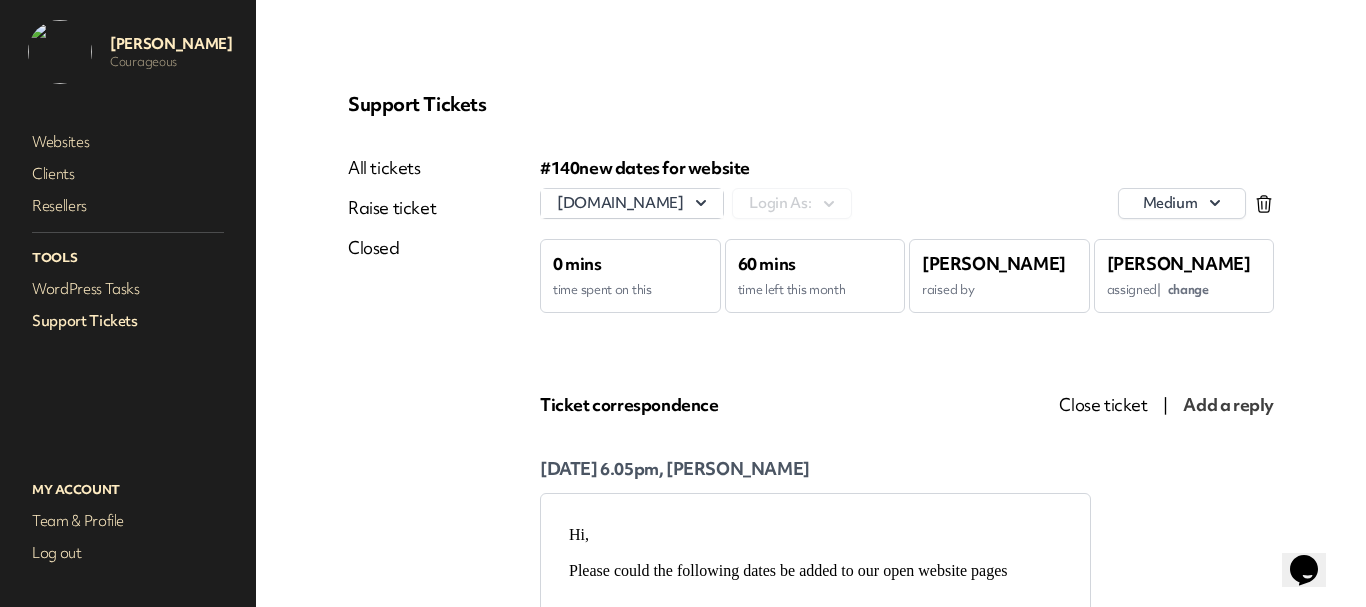 click on "change" at bounding box center (1188, 289) 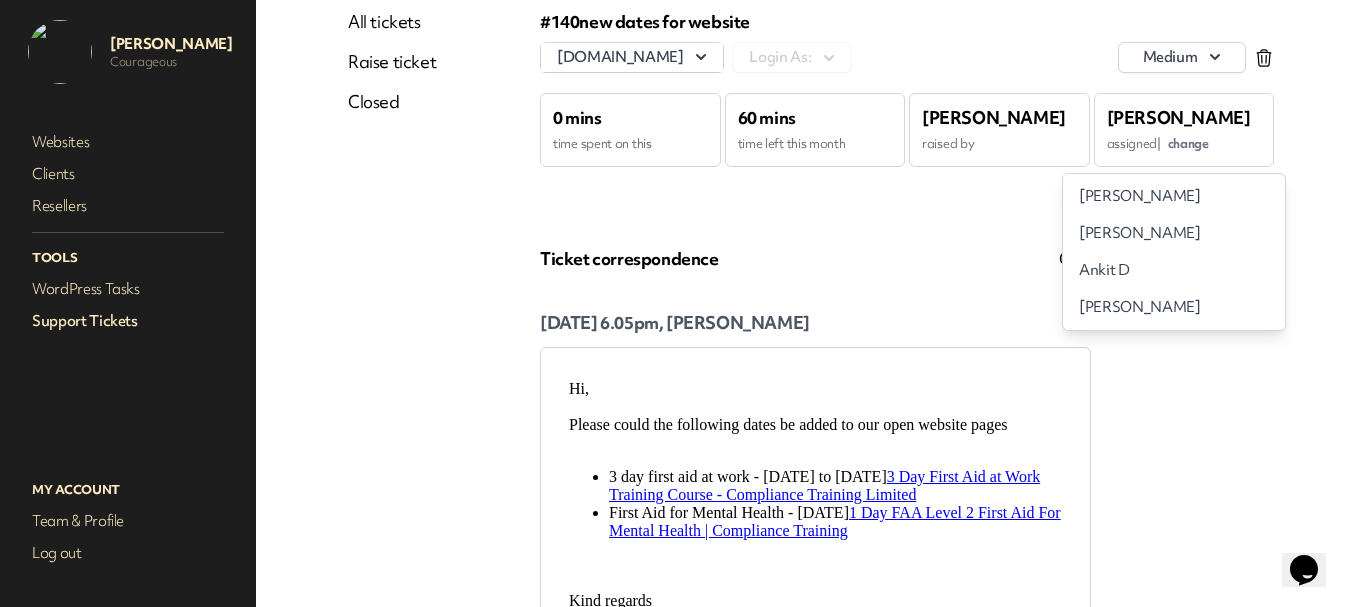 scroll, scrollTop: 300, scrollLeft: 0, axis: vertical 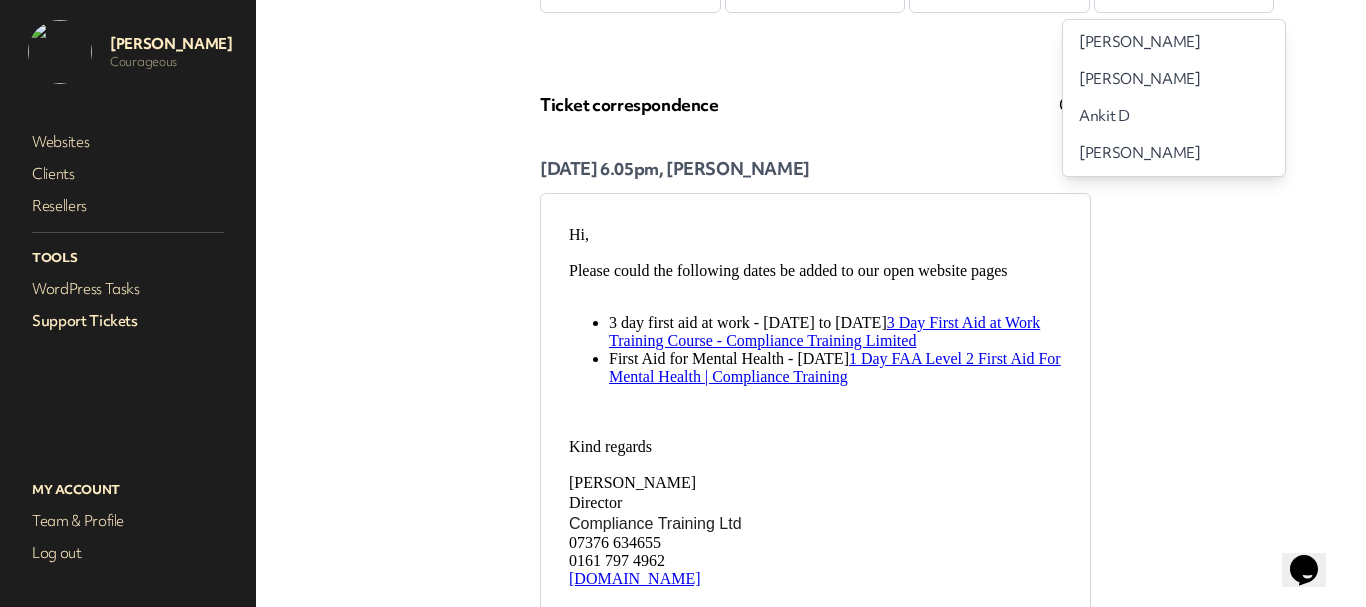 click on "All tickets
Raise ticket
Closed" at bounding box center (444, 389) 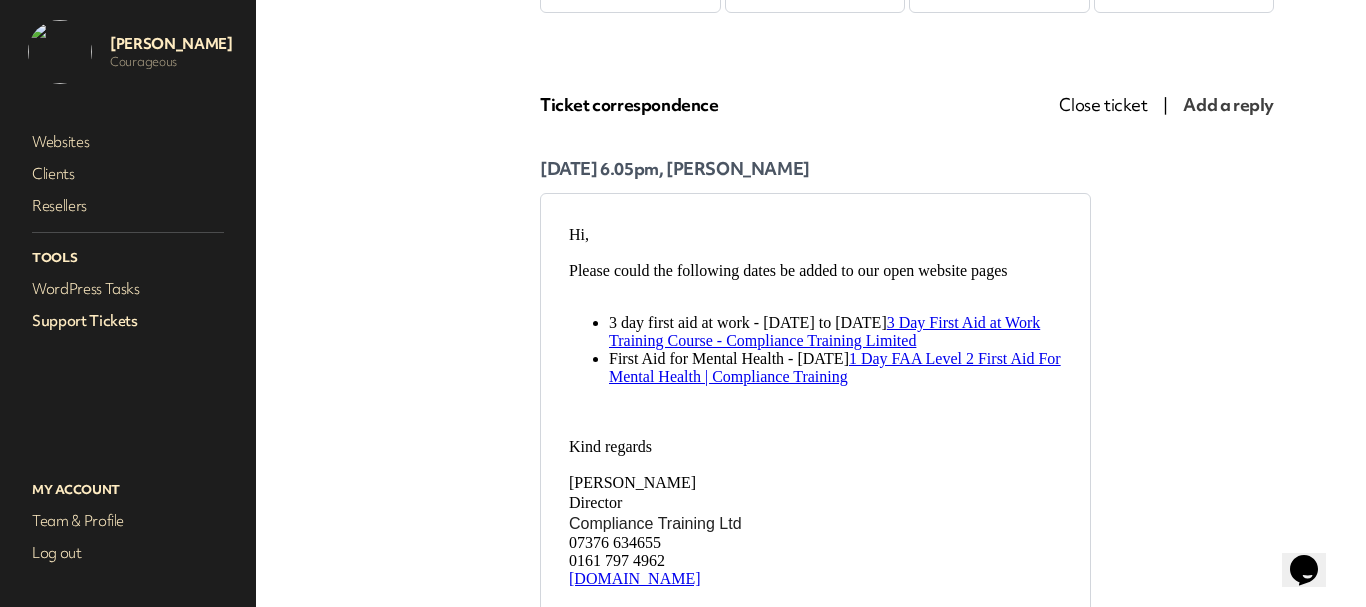 click on "3 Day First Aid at Work Training Course - Compliance Training Limited" at bounding box center [824, 331] 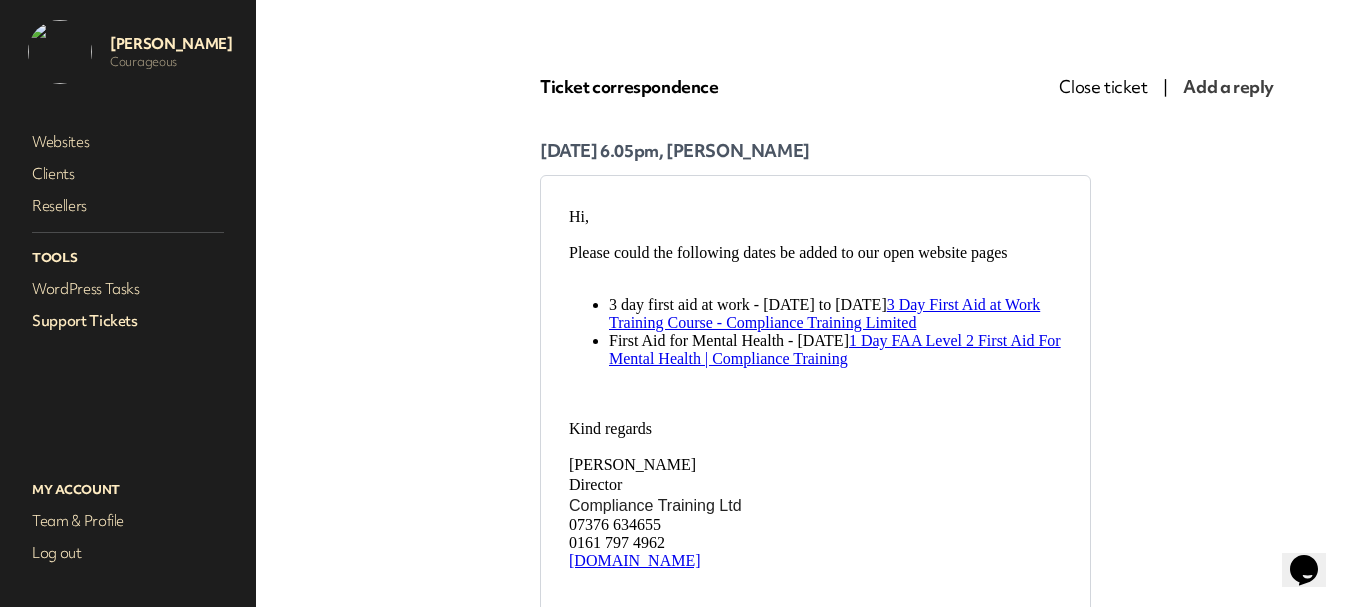 scroll, scrollTop: 300, scrollLeft: 0, axis: vertical 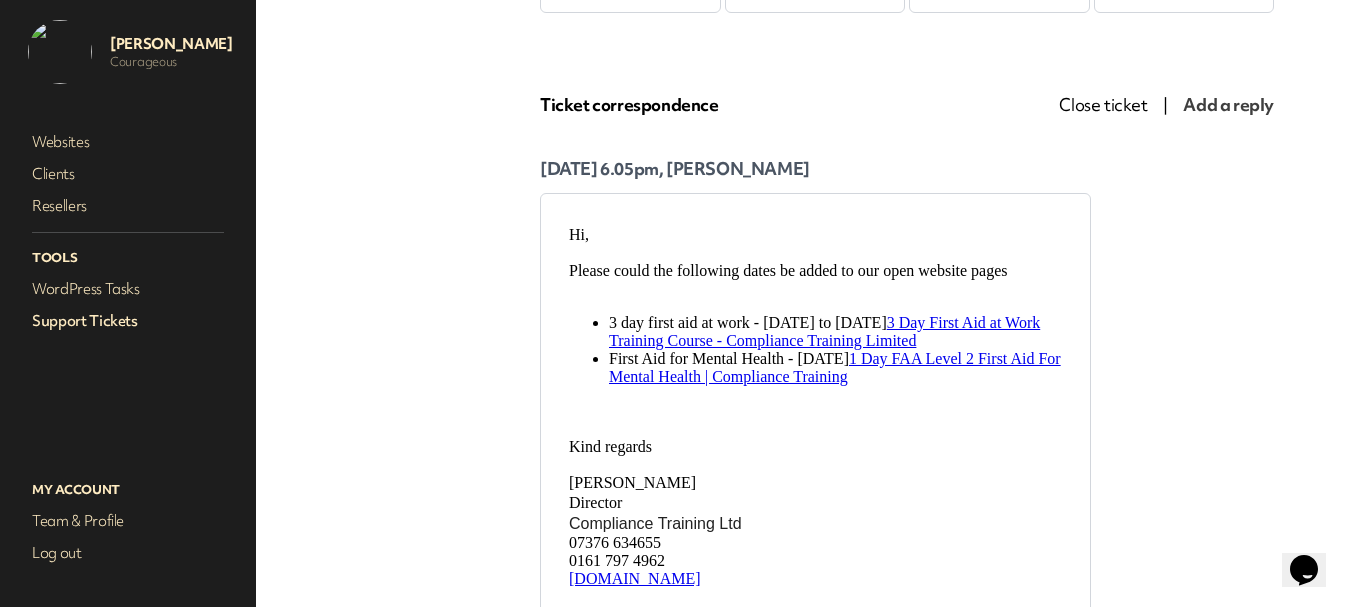 drag, startPoint x: 765, startPoint y: 321, endPoint x: 949, endPoint y: 323, distance: 184.01086 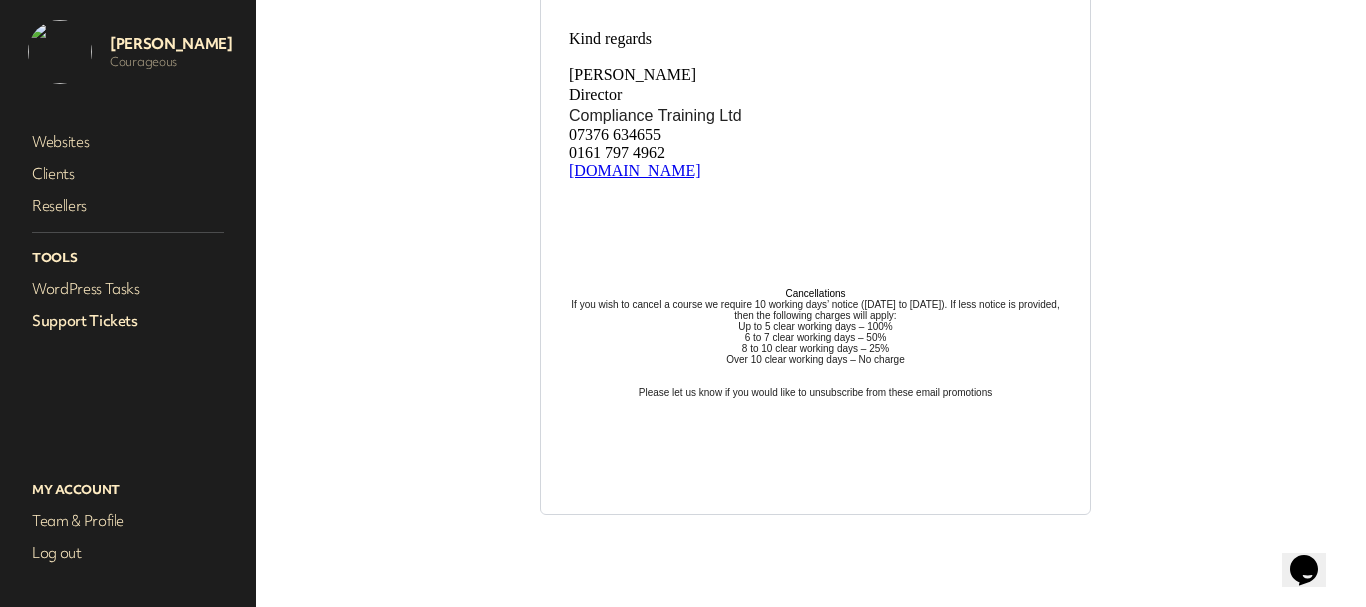 scroll, scrollTop: 208, scrollLeft: 0, axis: vertical 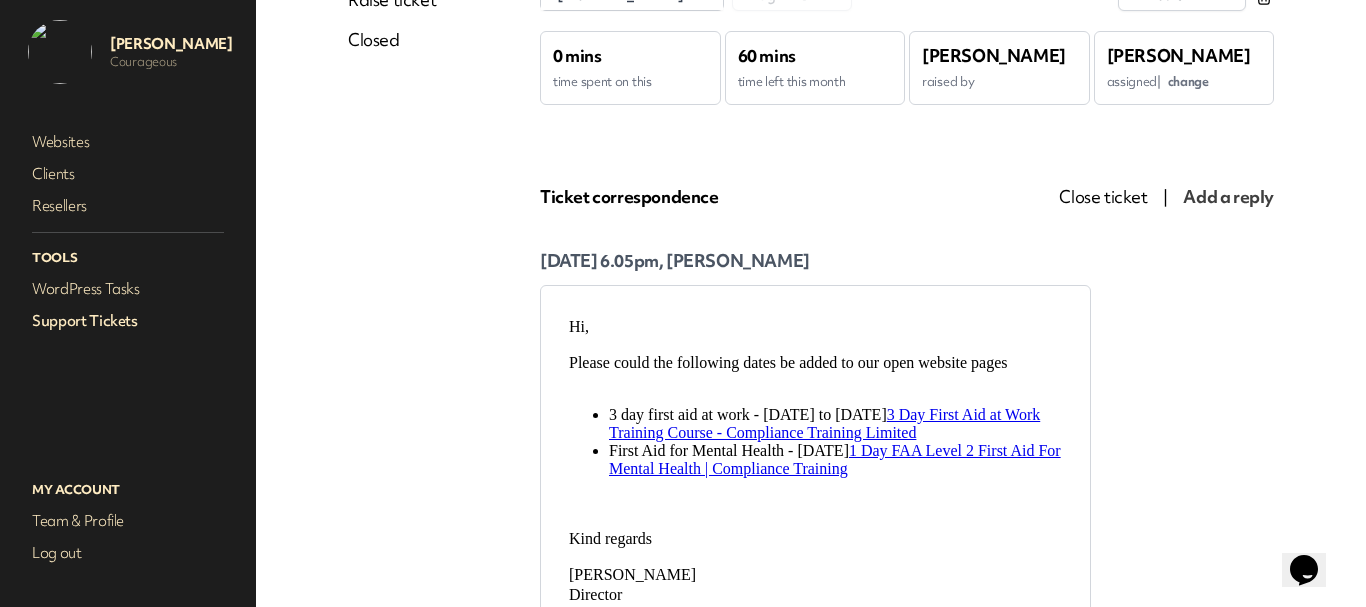 click on "Add a reply" at bounding box center [1228, 196] 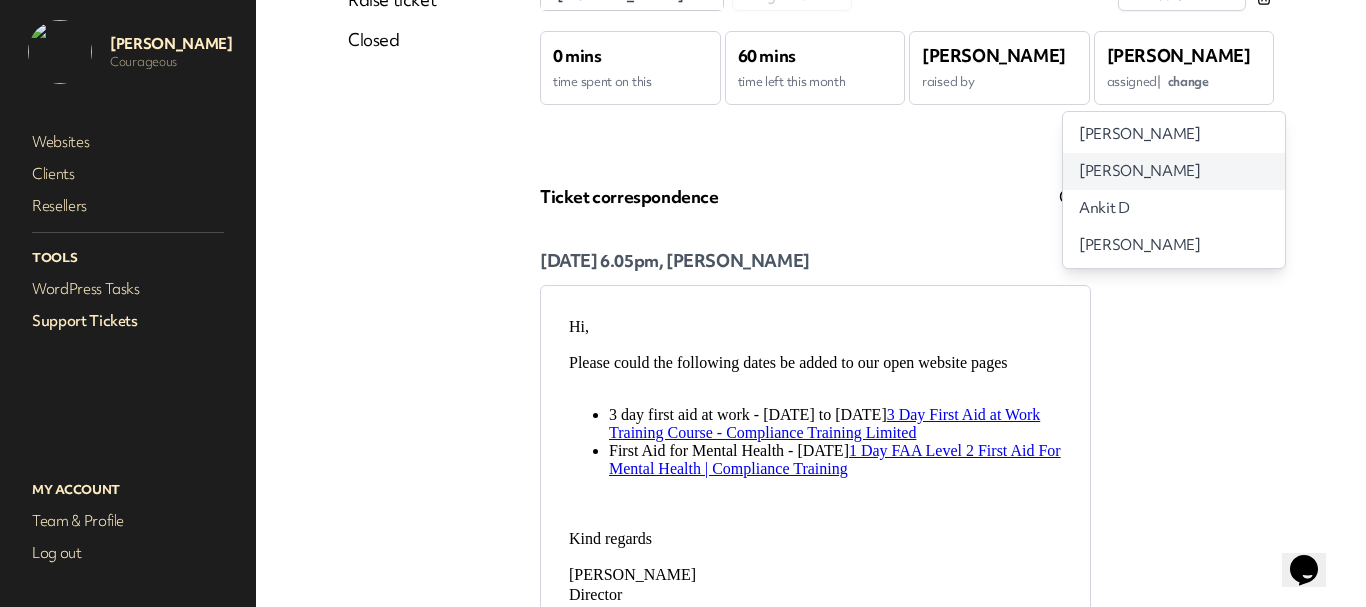 click on "[PERSON_NAME]" at bounding box center (1139, 171) 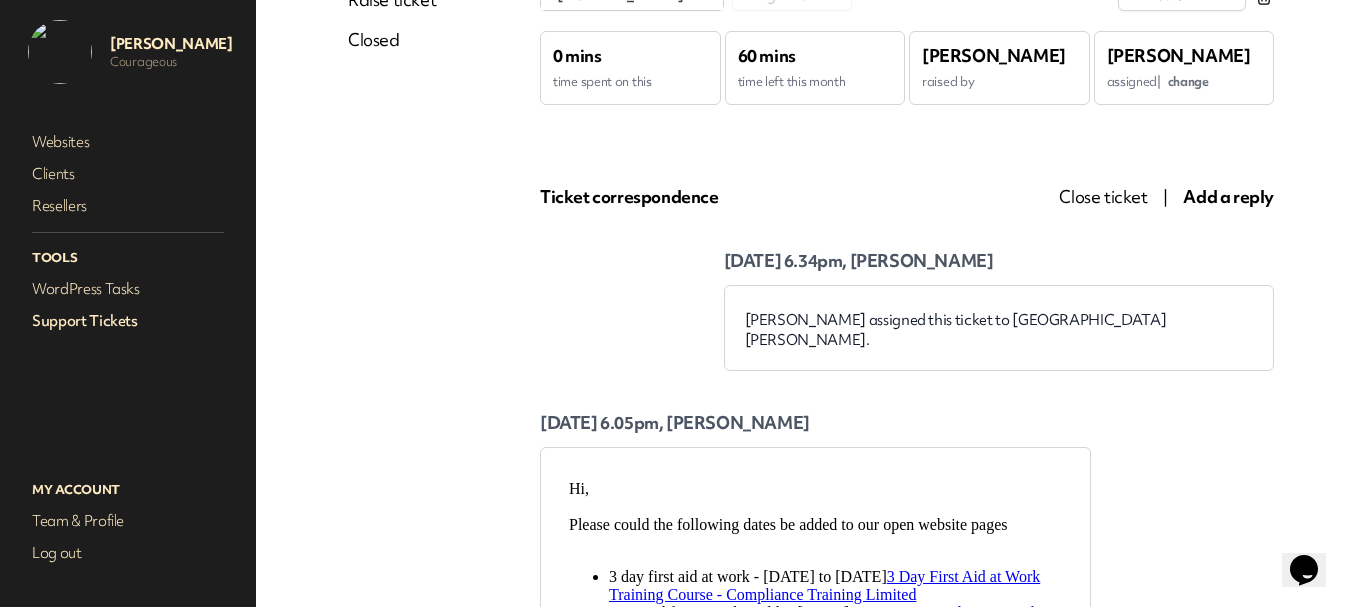 click on "Add a reply" at bounding box center [1228, 196] 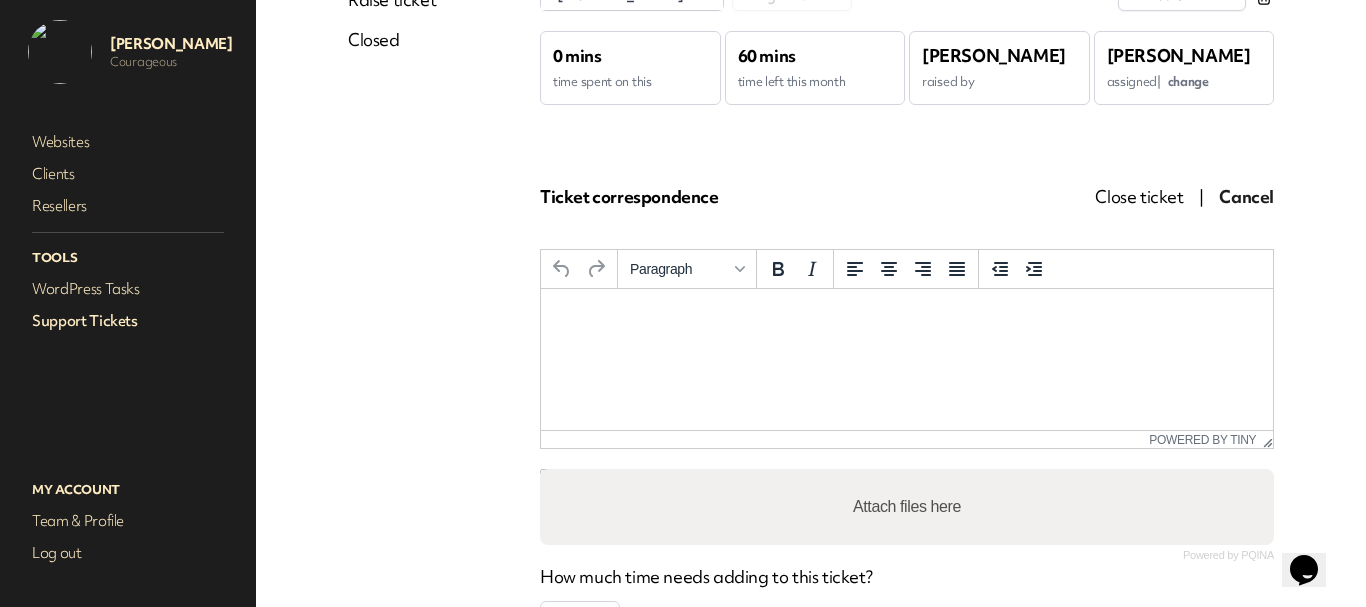 scroll, scrollTop: 0, scrollLeft: 0, axis: both 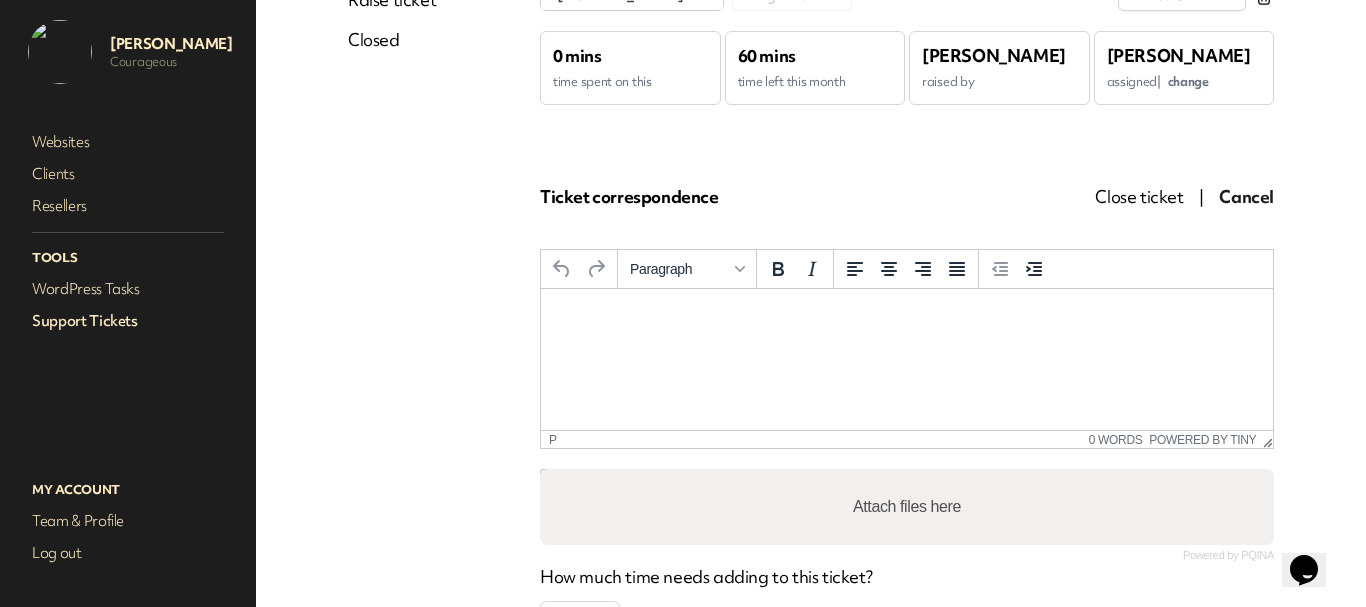 click at bounding box center [907, 316] 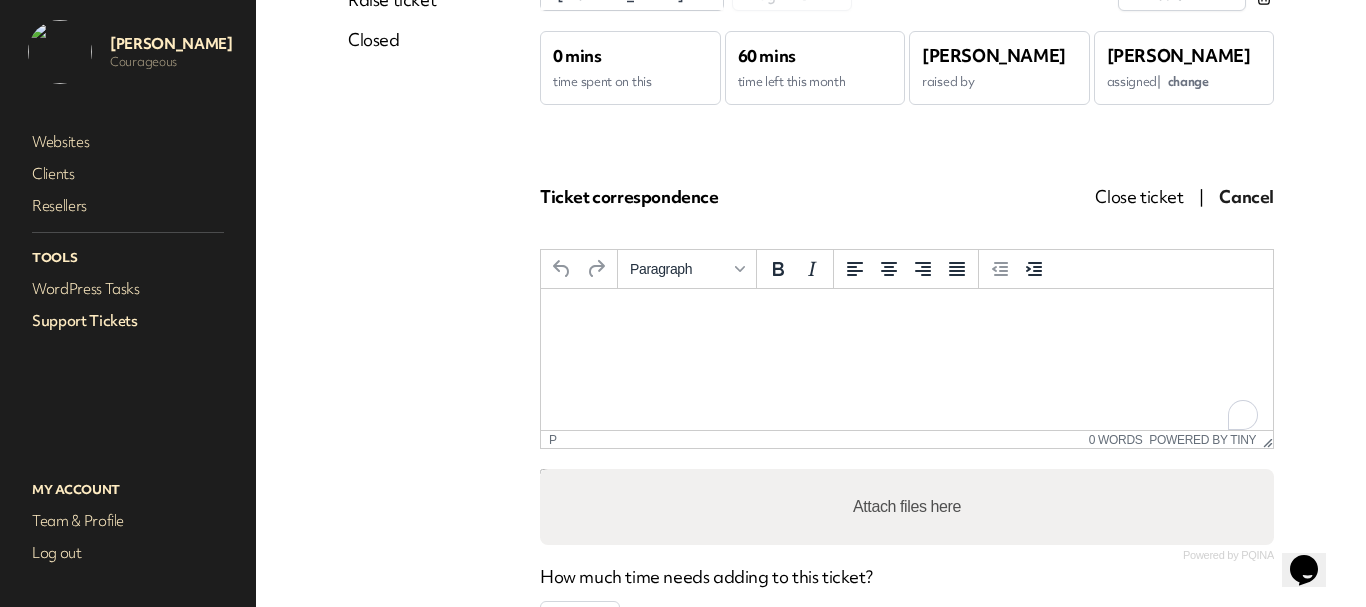 type 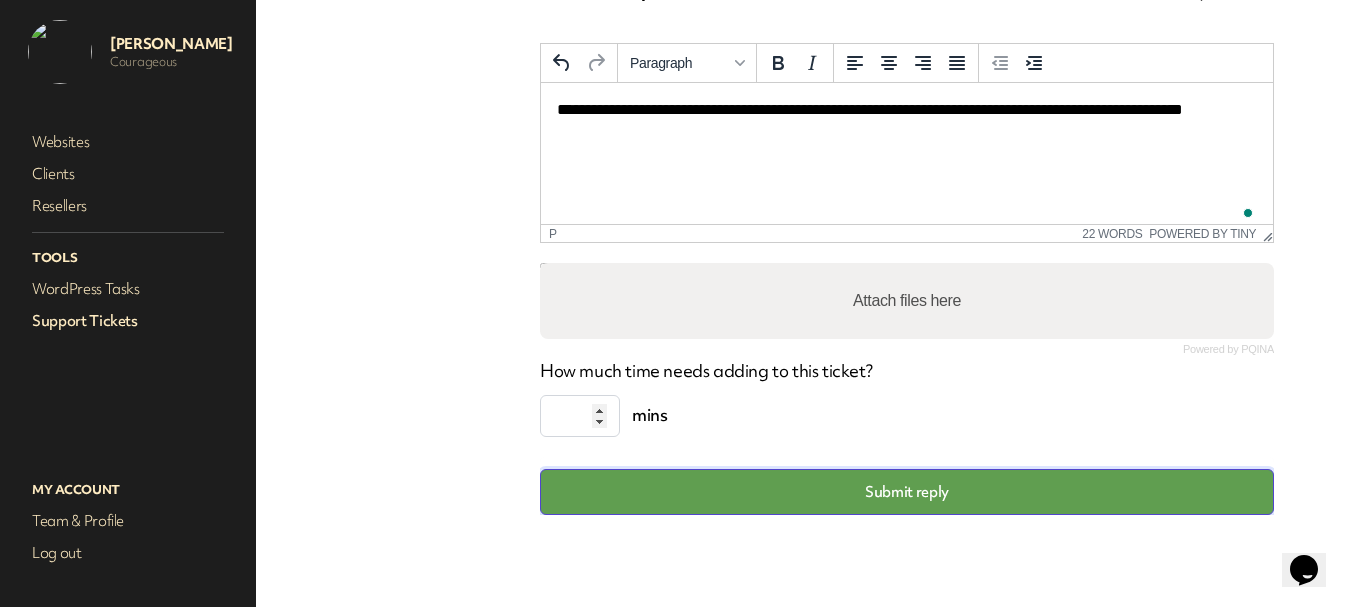click on "Submit reply" at bounding box center [907, 492] 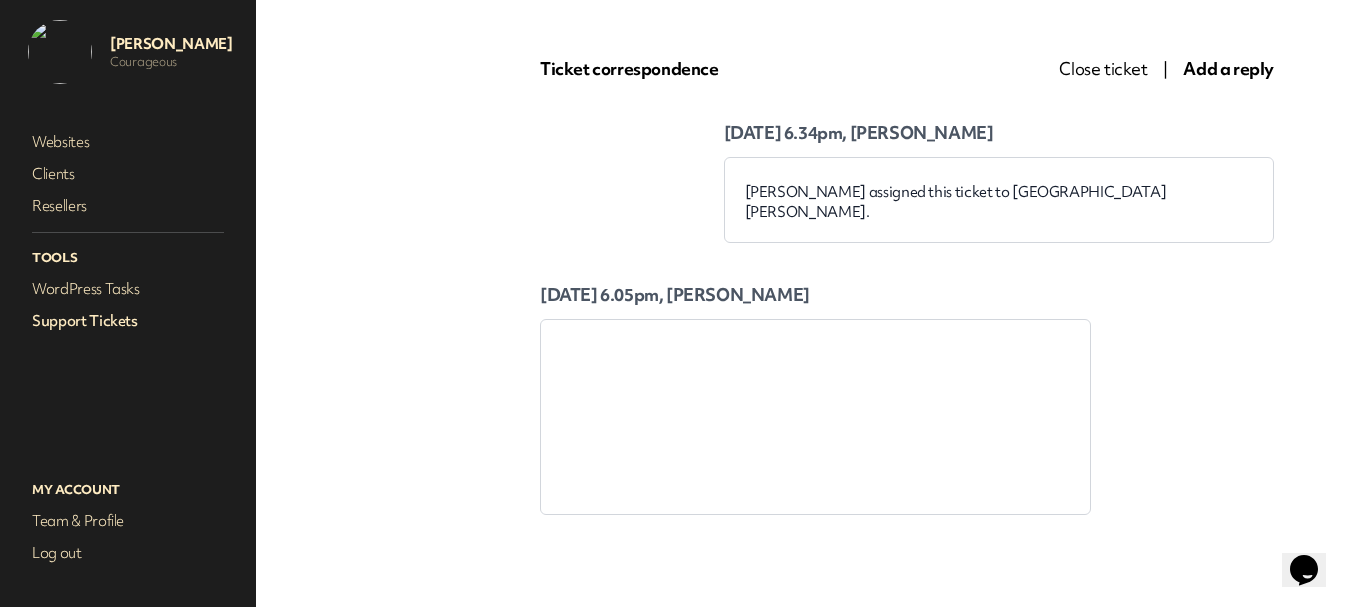 scroll, scrollTop: 316, scrollLeft: 0, axis: vertical 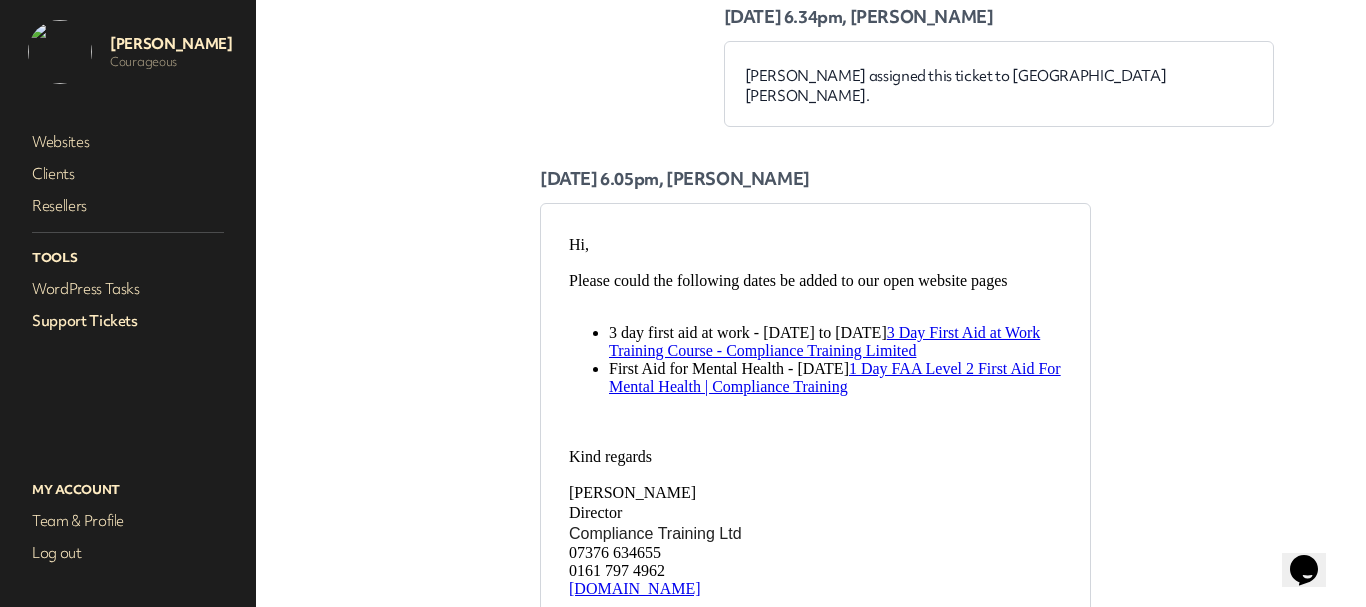 click on "Support Tickets" at bounding box center (128, 321) 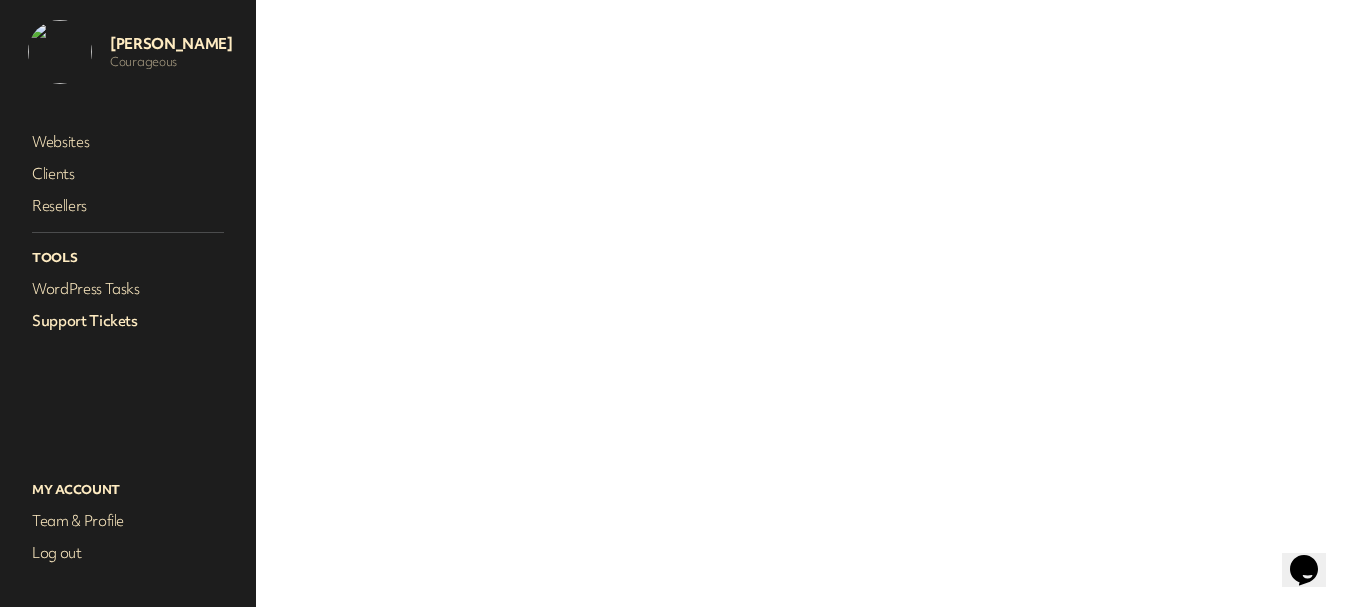 scroll, scrollTop: 0, scrollLeft: 0, axis: both 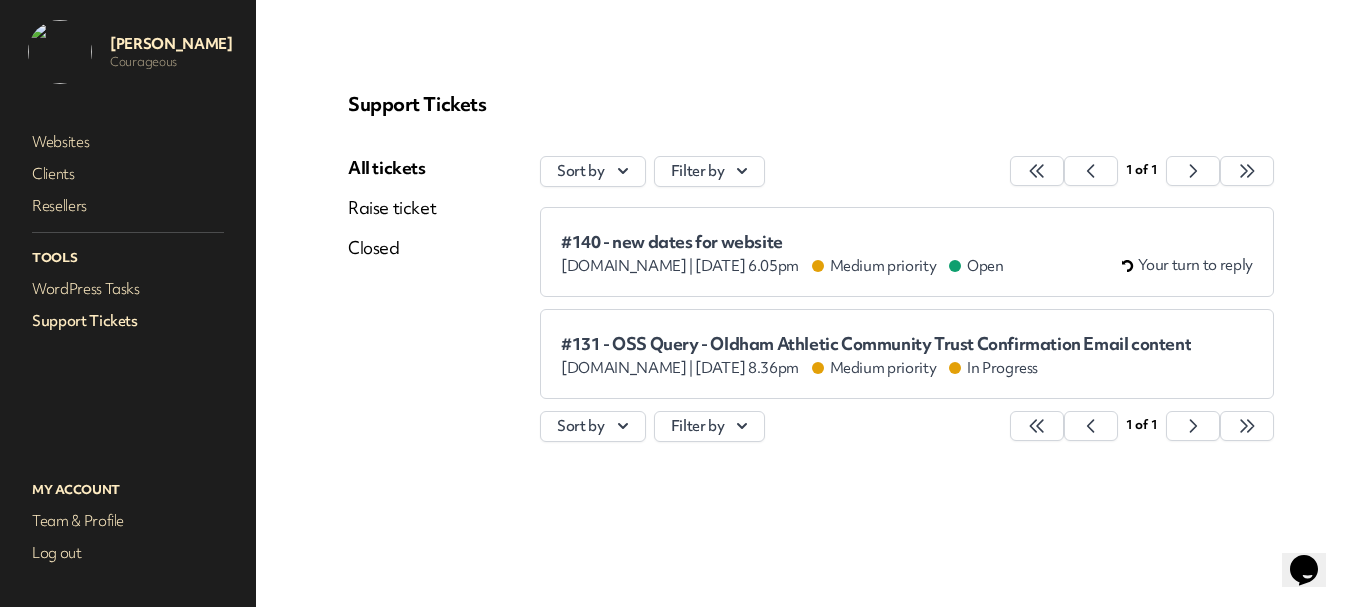 click on "#140 - new dates for website" at bounding box center [782, 242] 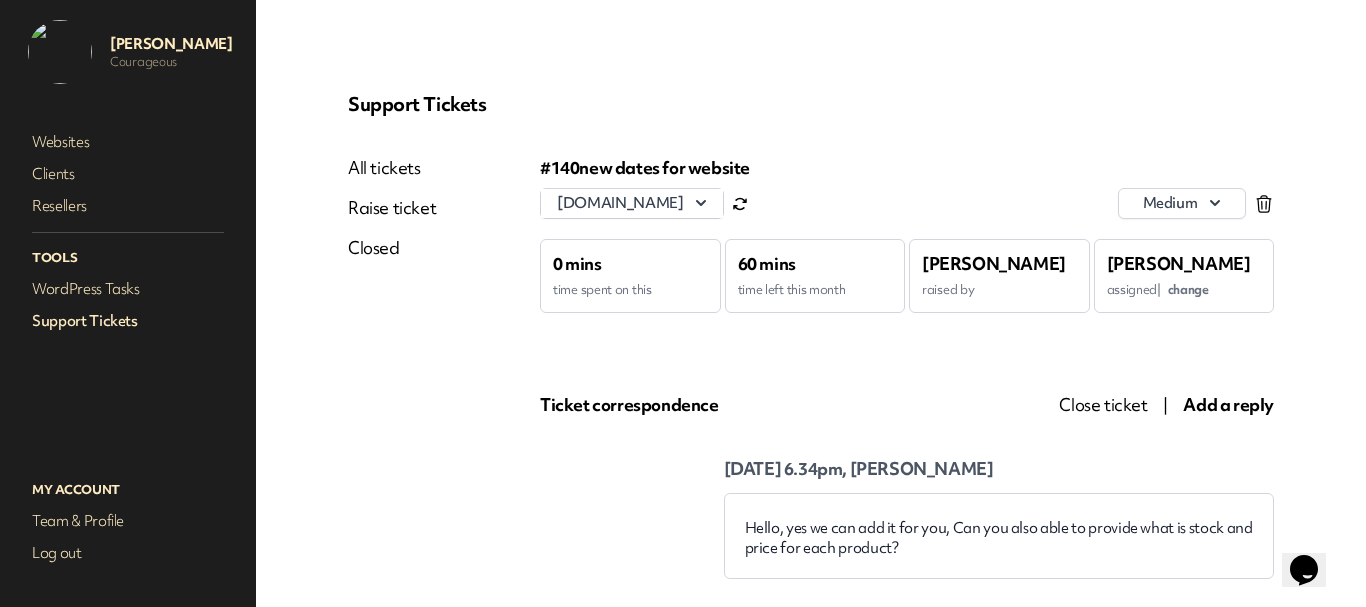 scroll, scrollTop: 0, scrollLeft: 0, axis: both 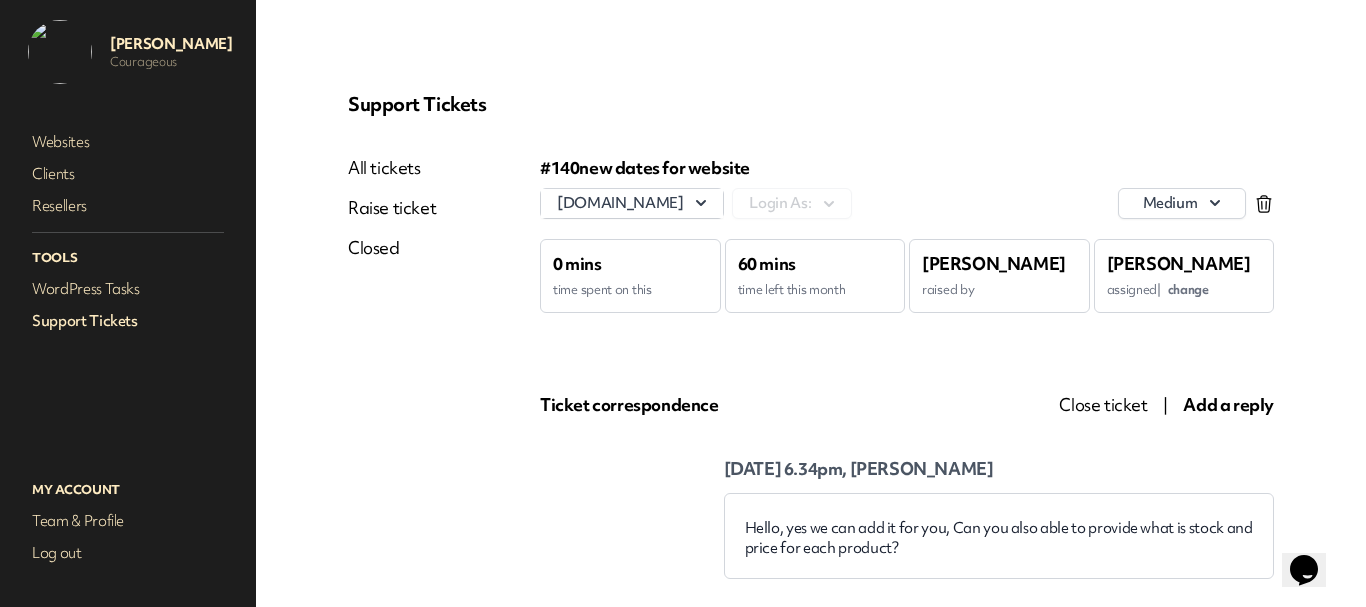 click on "All tickets" at bounding box center (392, 168) 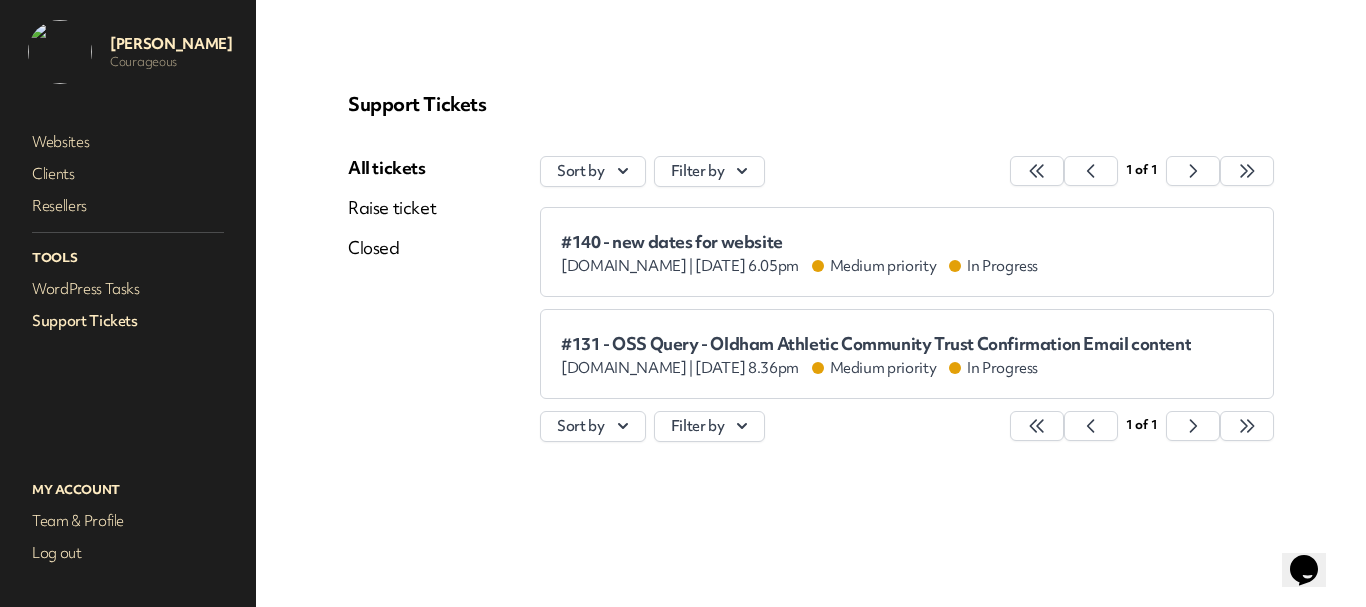 click on "#140 - new dates for website" at bounding box center (799, 242) 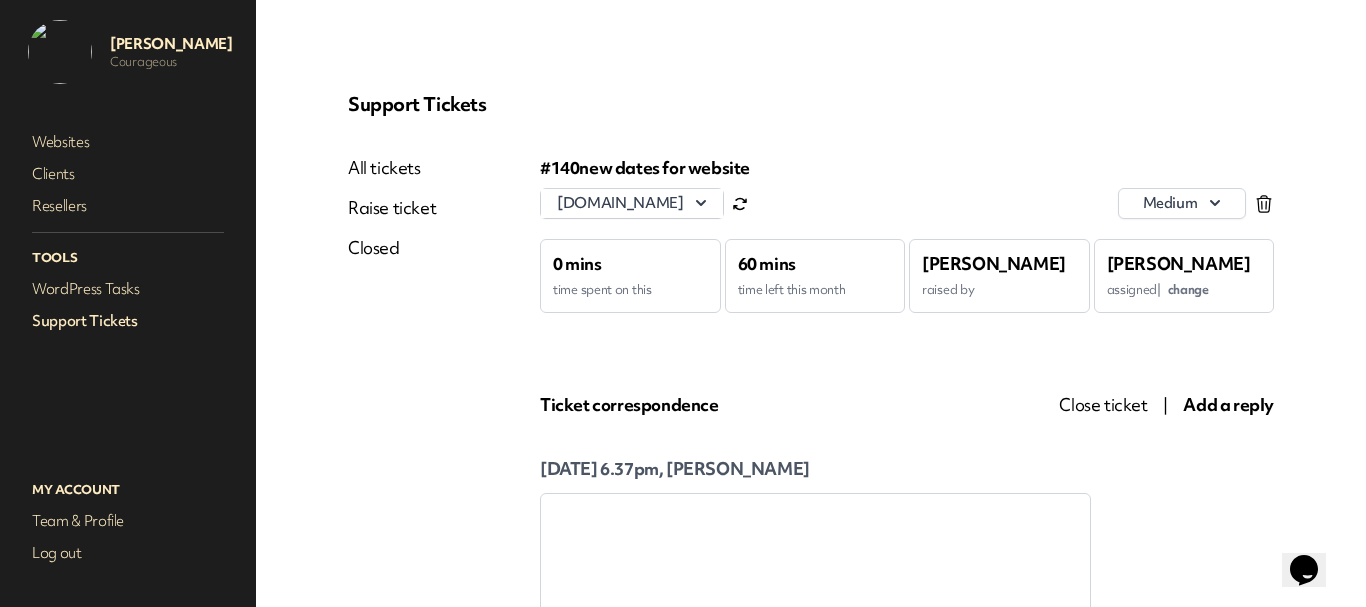 scroll, scrollTop: 298, scrollLeft: 0, axis: vertical 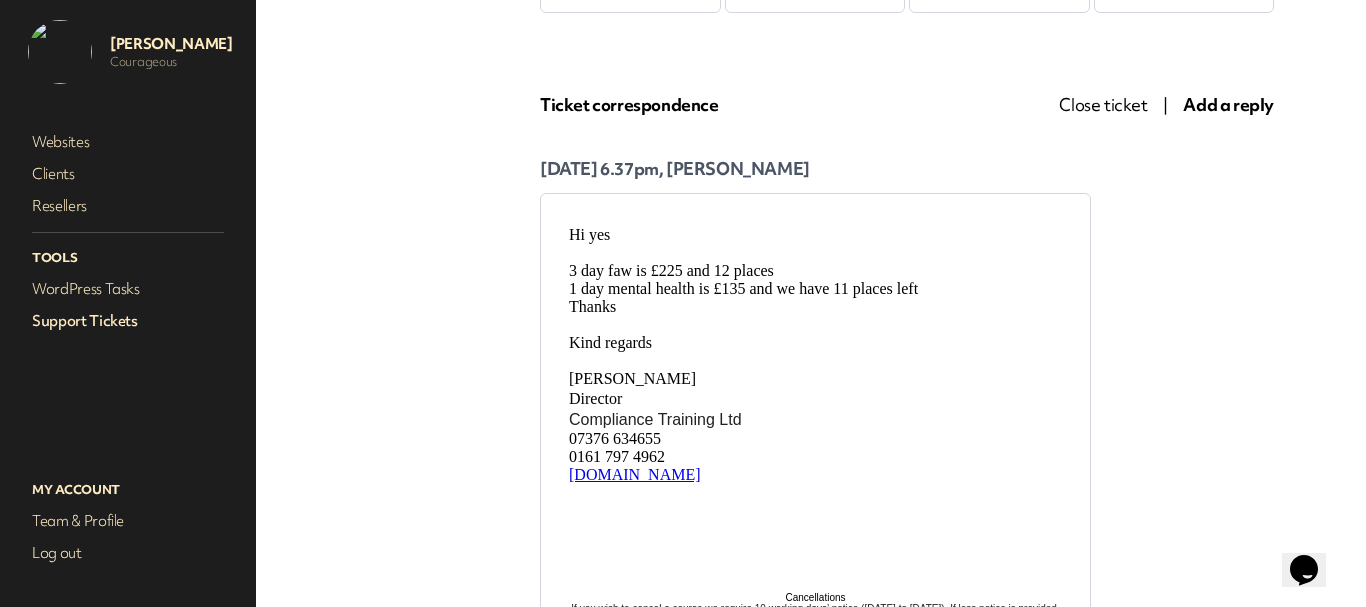 click on "3 day faw is £225 and 12 places" at bounding box center (815, 271) 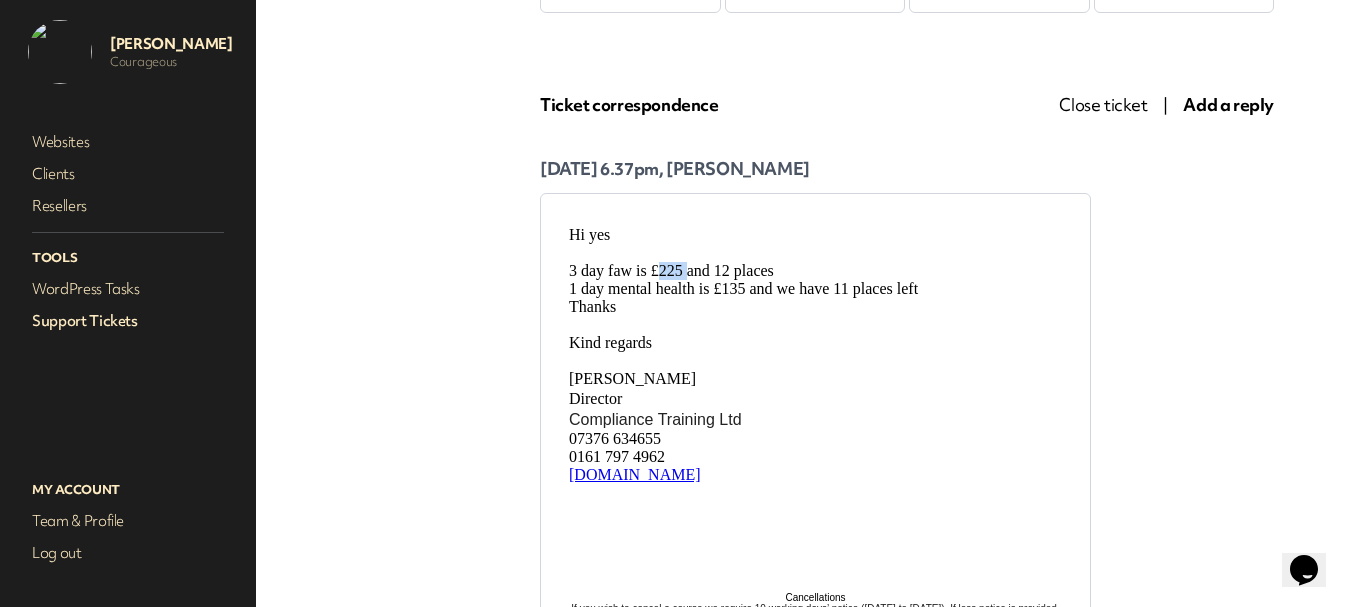 click on "3 day faw is £225 and 12 places" at bounding box center (815, 271) 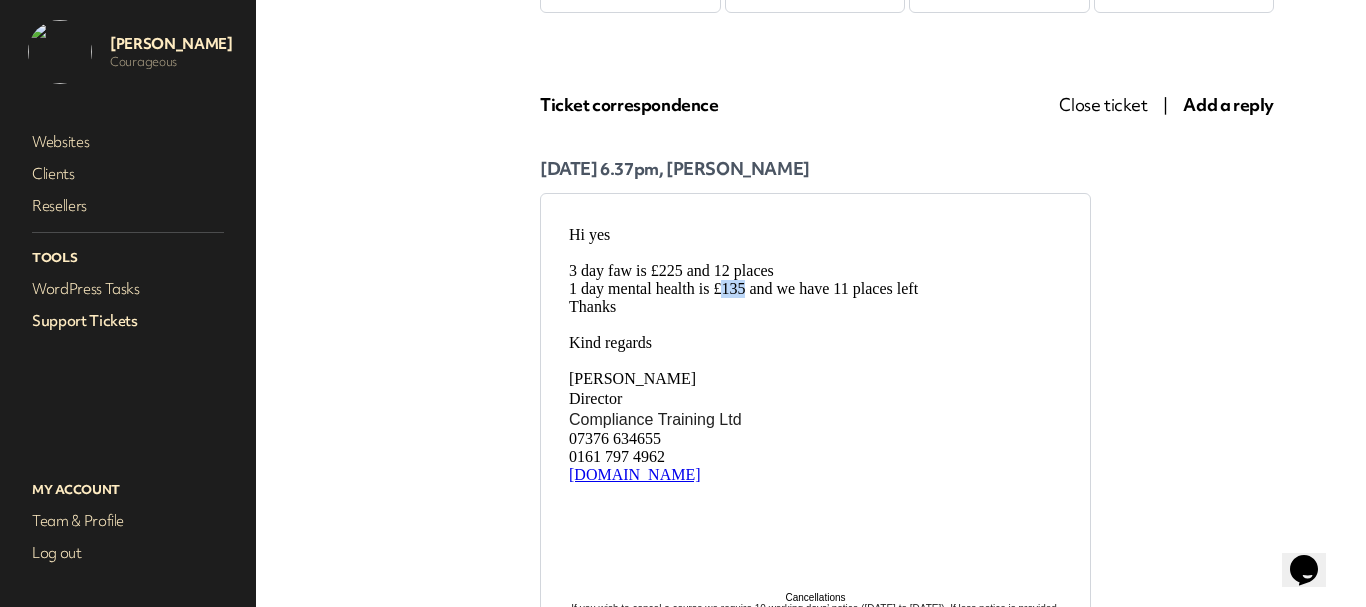 drag, startPoint x: 725, startPoint y: 288, endPoint x: 745, endPoint y: 287, distance: 20.024984 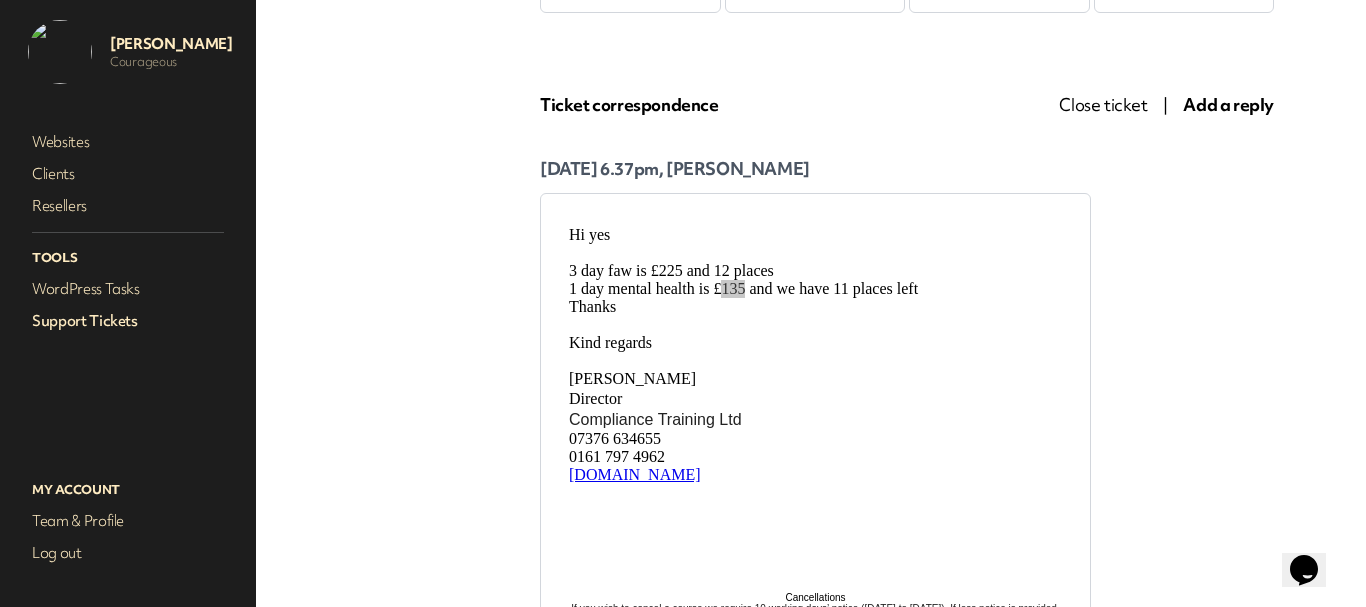 click on "Add a reply" at bounding box center [1228, 104] 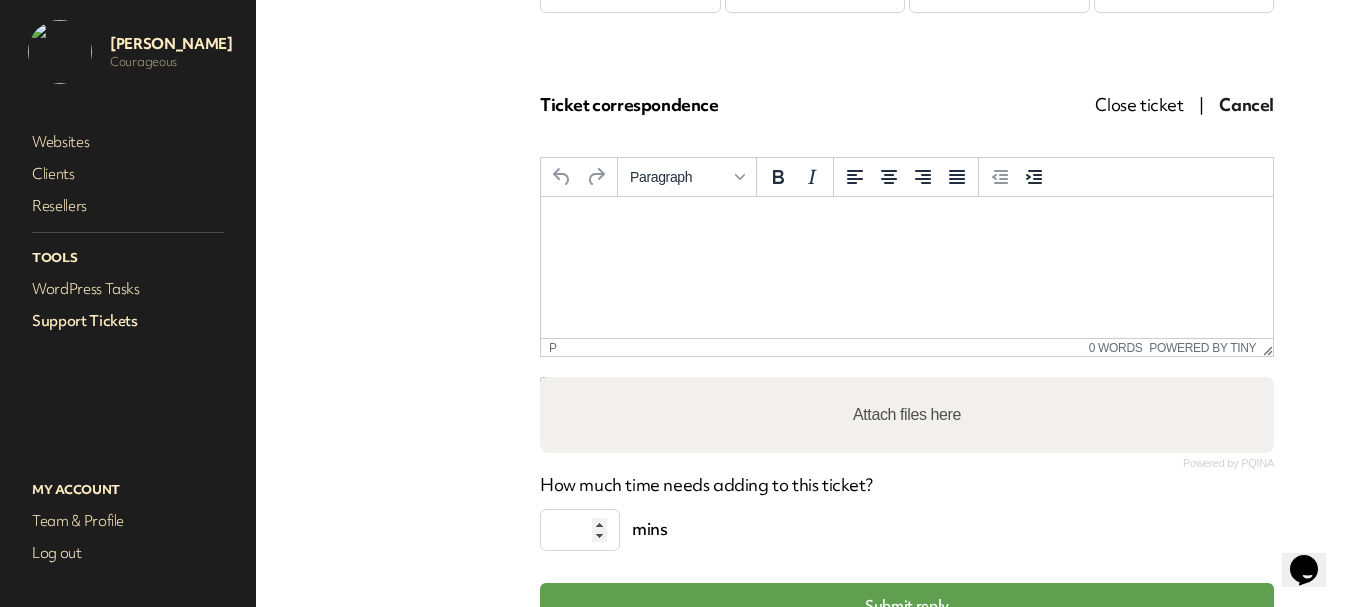 scroll, scrollTop: 0, scrollLeft: 0, axis: both 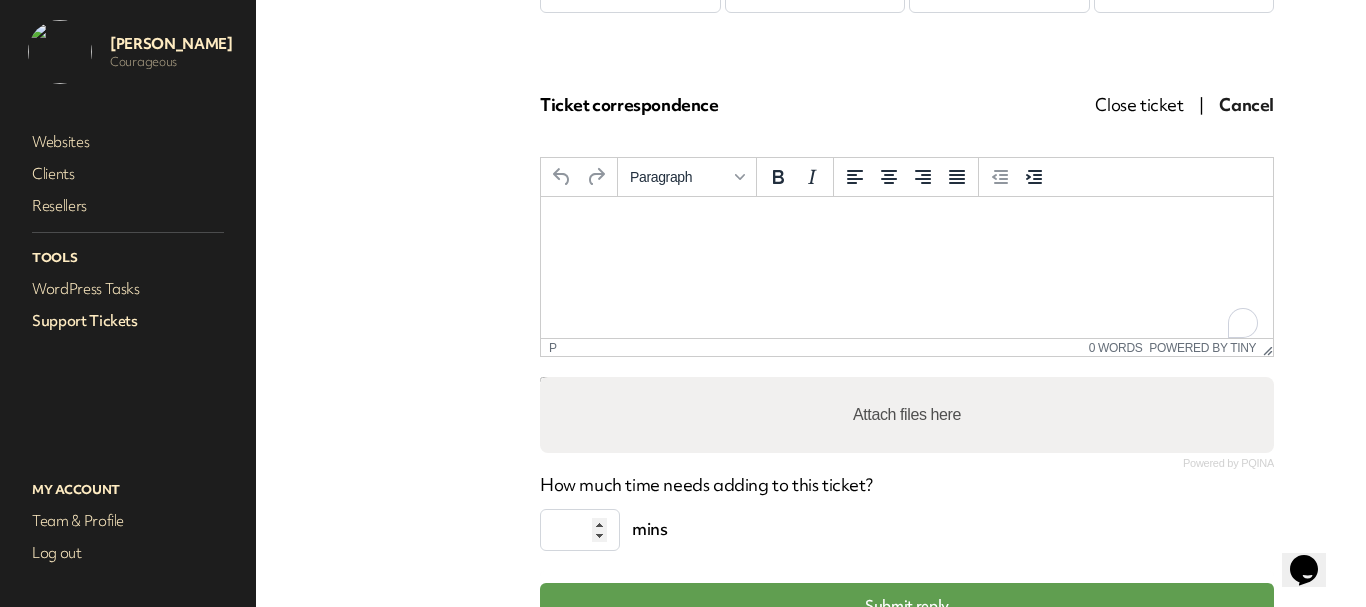 type 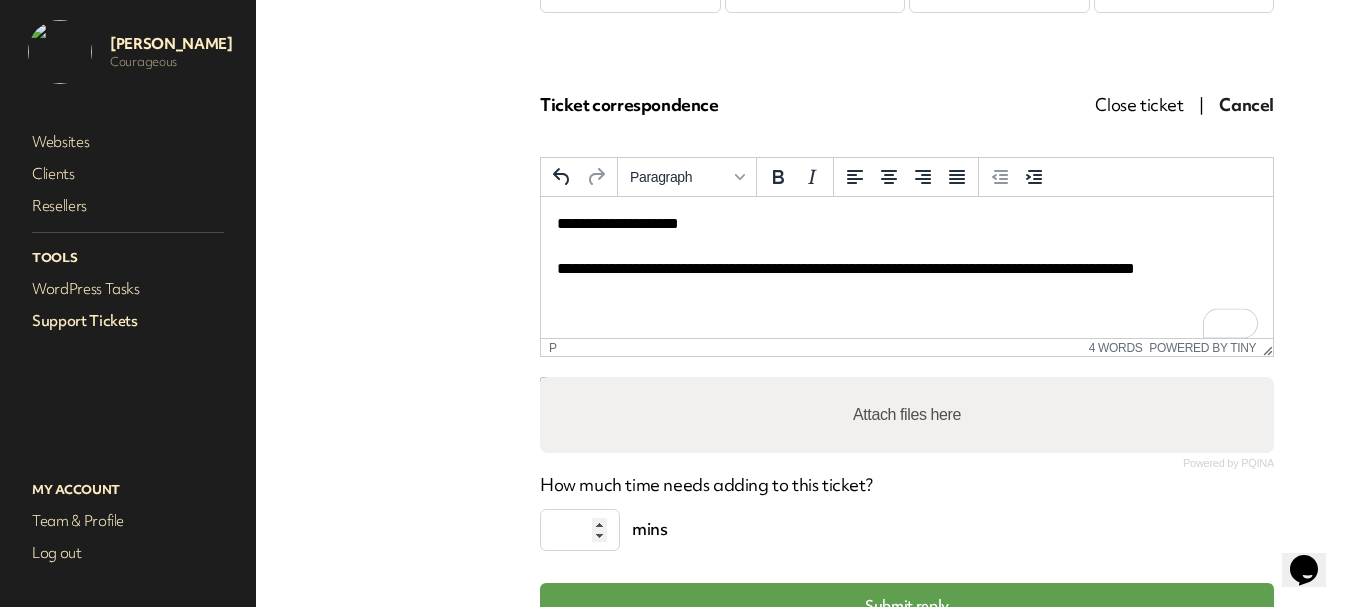 scroll, scrollTop: 9, scrollLeft: 0, axis: vertical 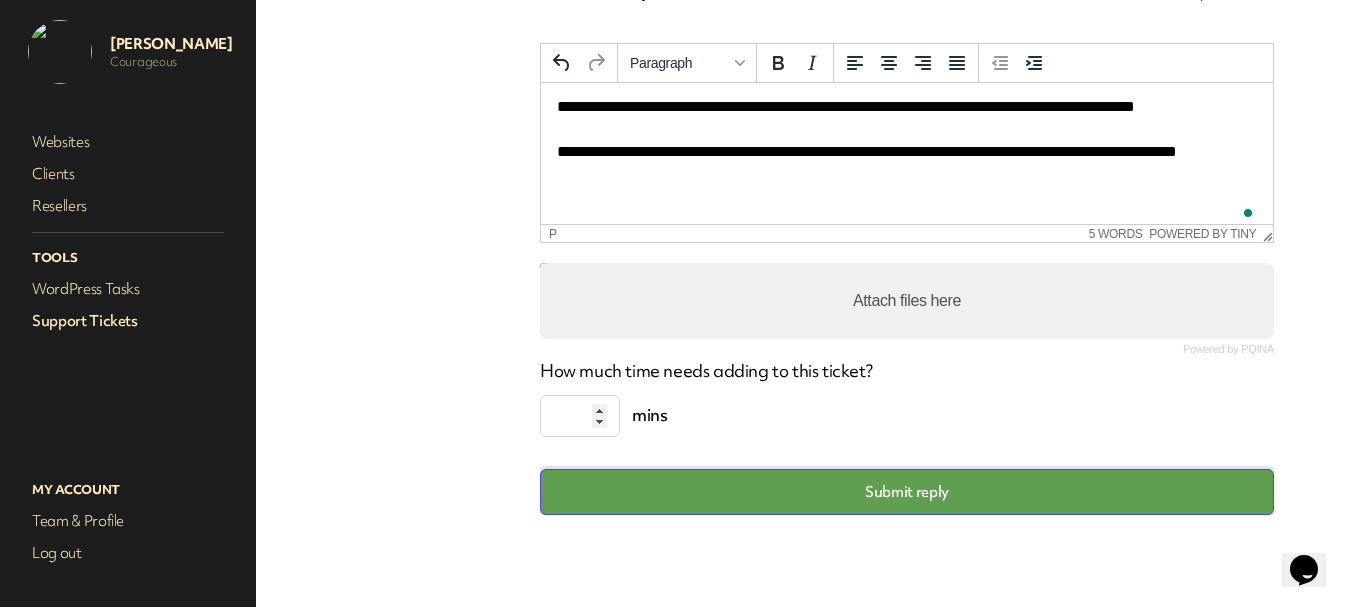 click on "Submit reply" at bounding box center (907, 492) 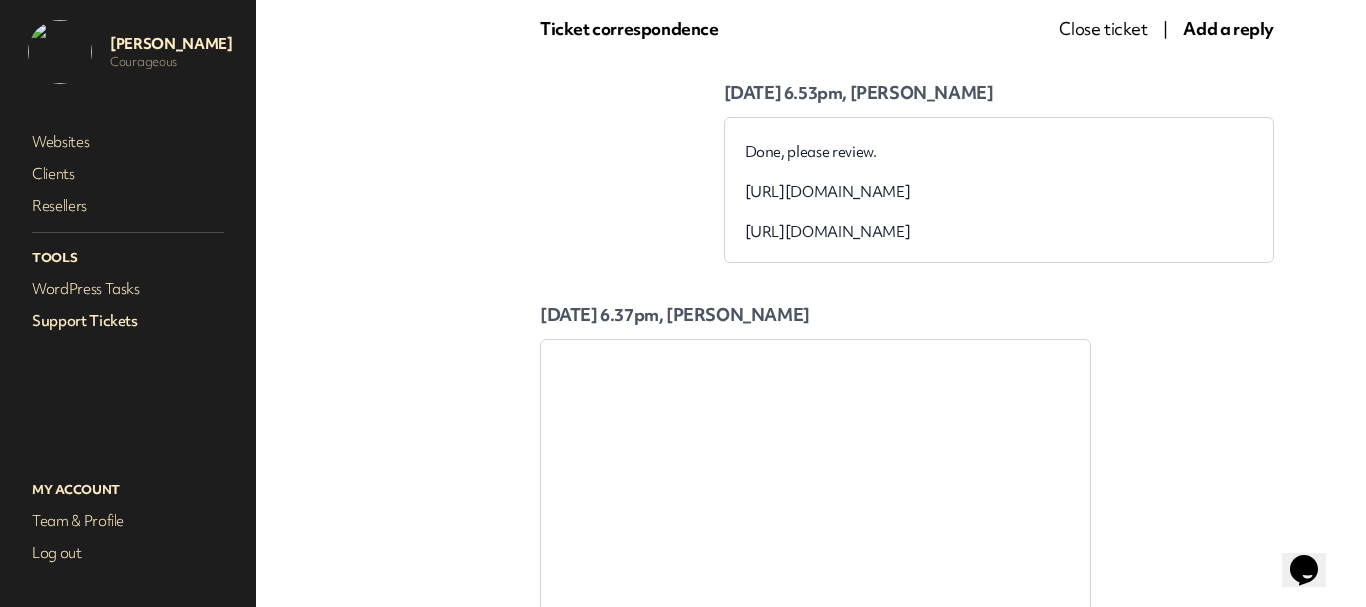 scroll, scrollTop: 414, scrollLeft: 0, axis: vertical 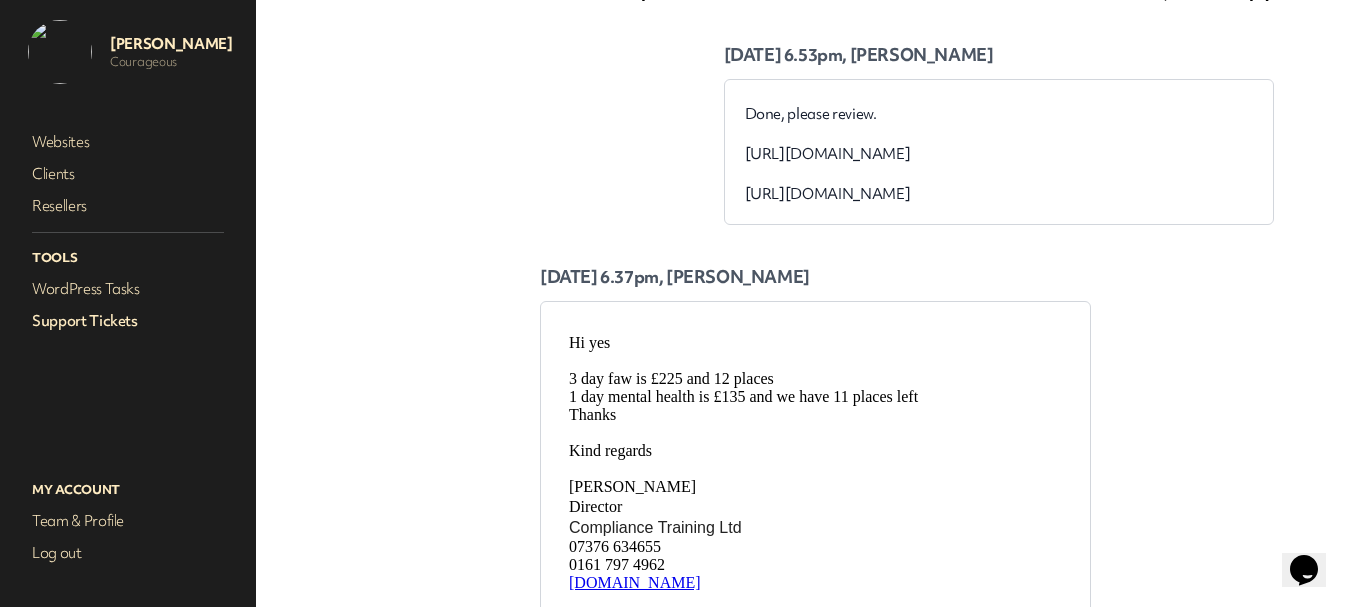 click on "Support Tickets" at bounding box center (128, 321) 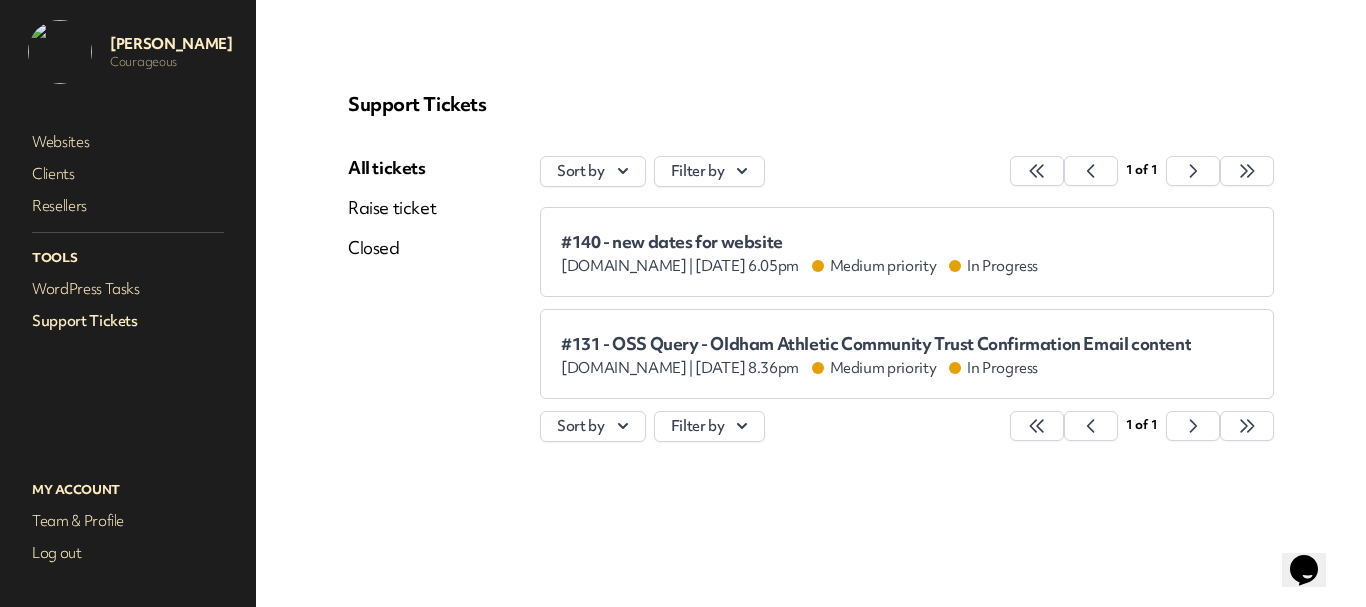 click on "#140 - new dates for website" at bounding box center (799, 242) 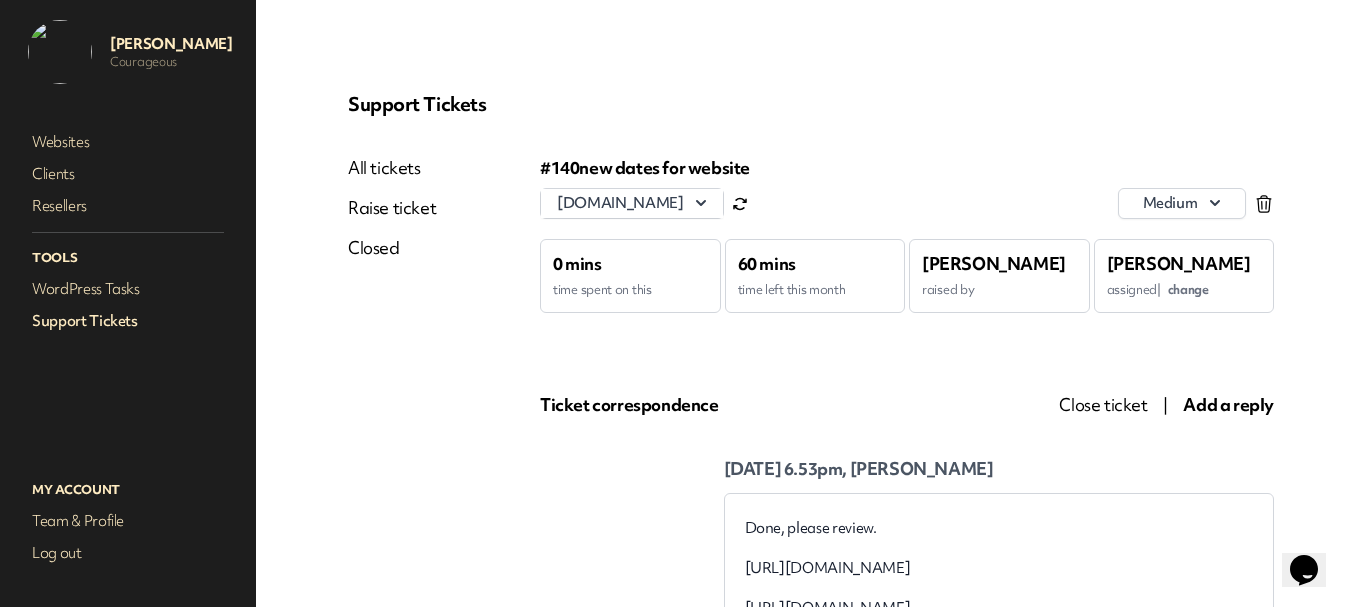 scroll, scrollTop: 0, scrollLeft: 0, axis: both 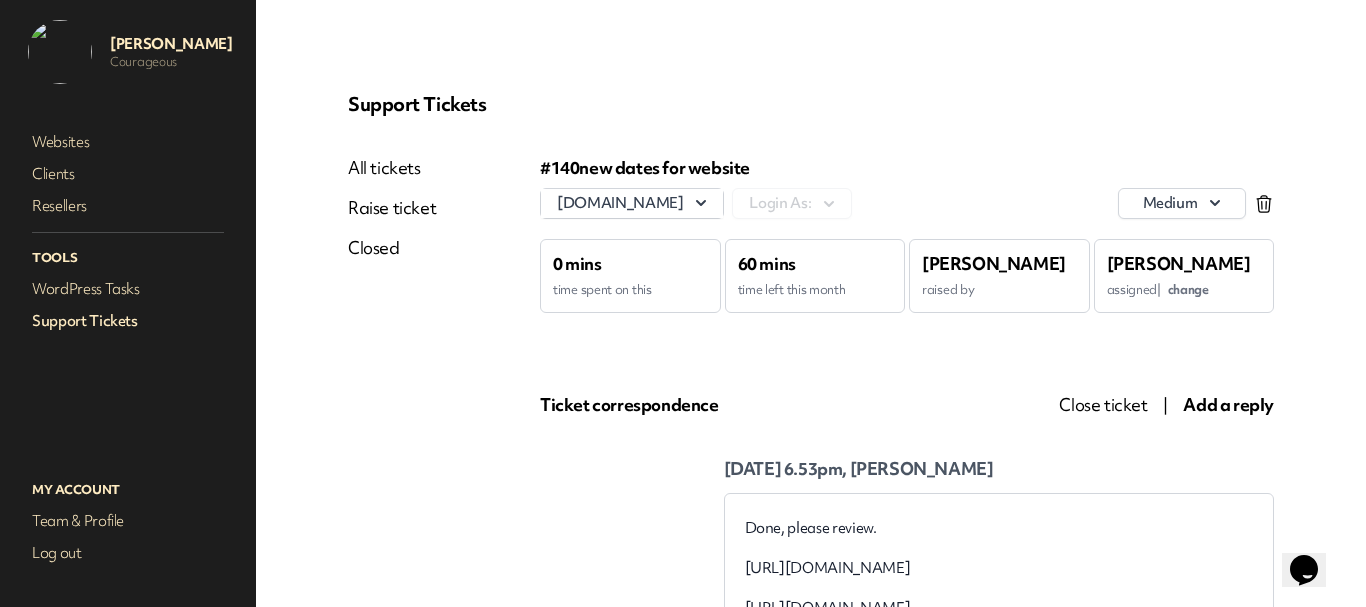 click on "Closed" at bounding box center [392, 248] 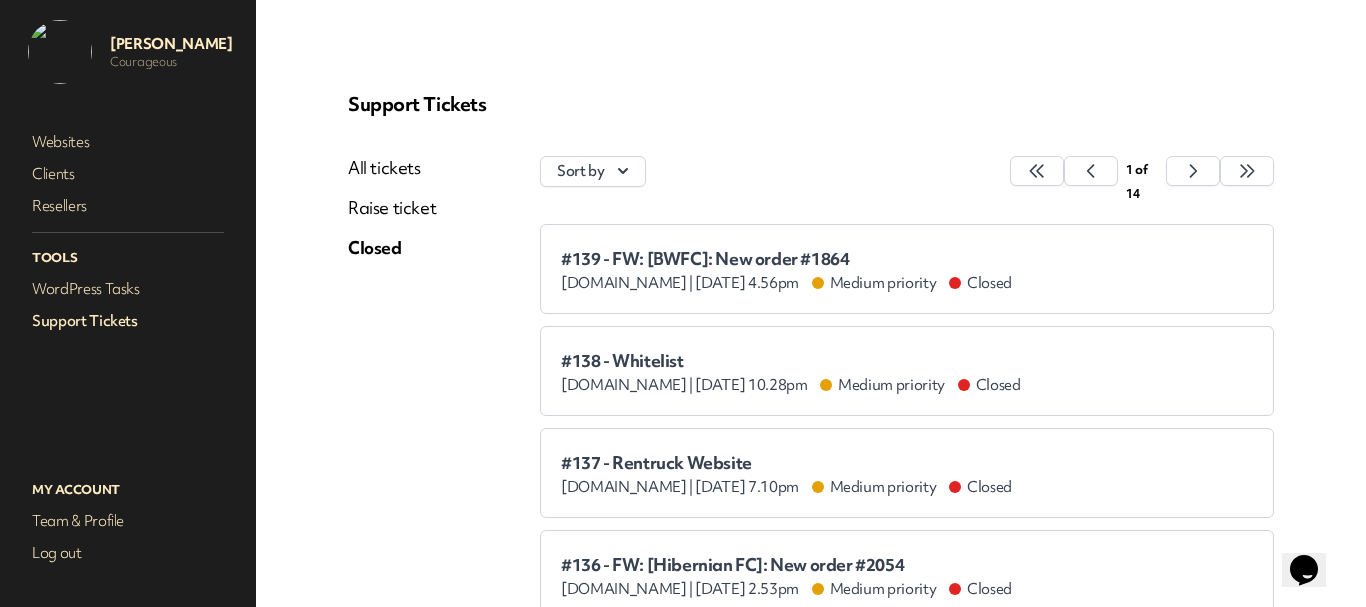 click on "#139 - FW: [BWFC]: New order #1864" at bounding box center (786, 259) 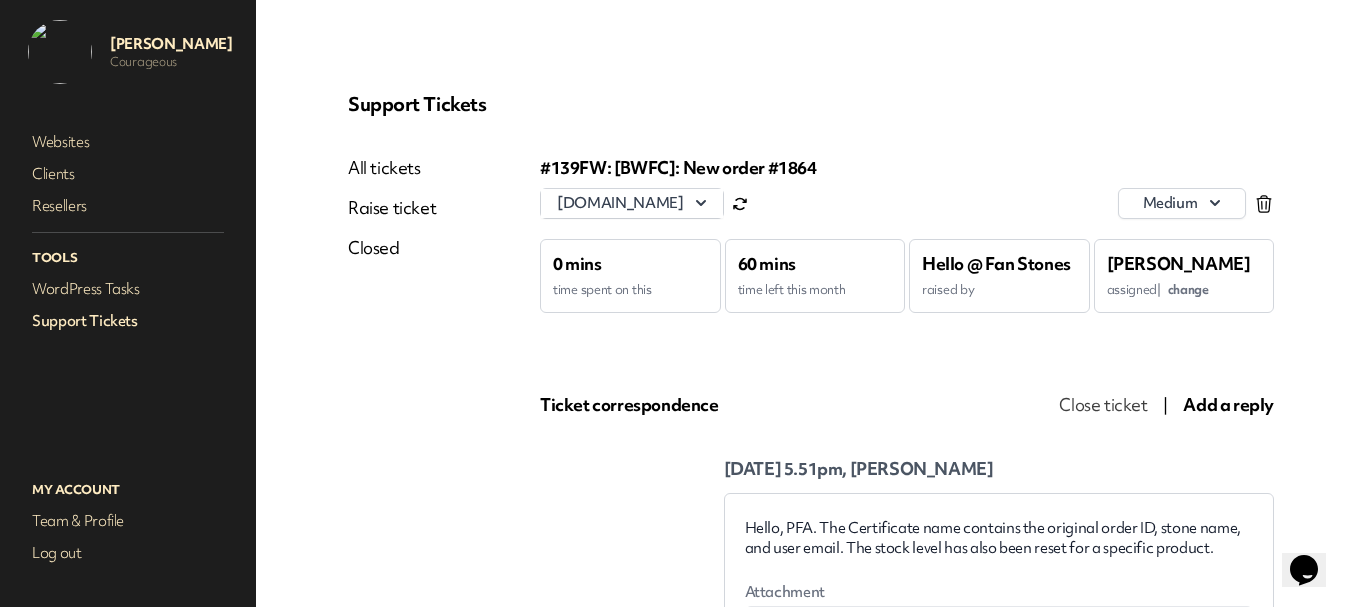 scroll, scrollTop: 0, scrollLeft: 0, axis: both 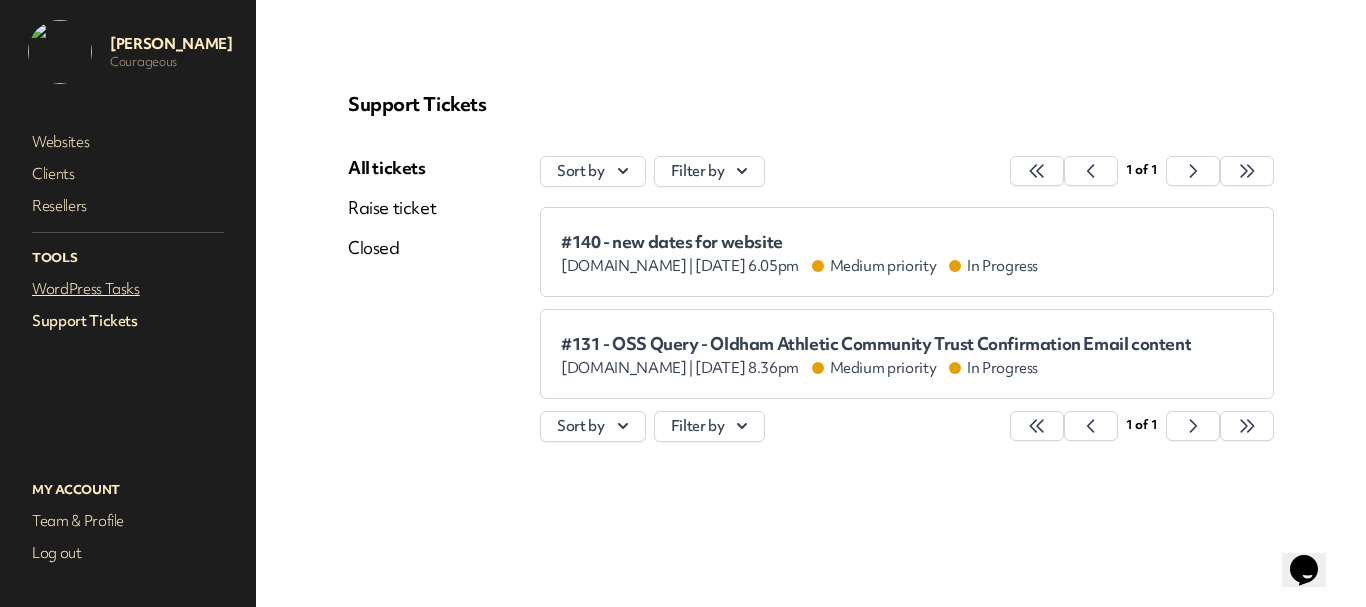 click on "WordPress Tasks" at bounding box center [128, 289] 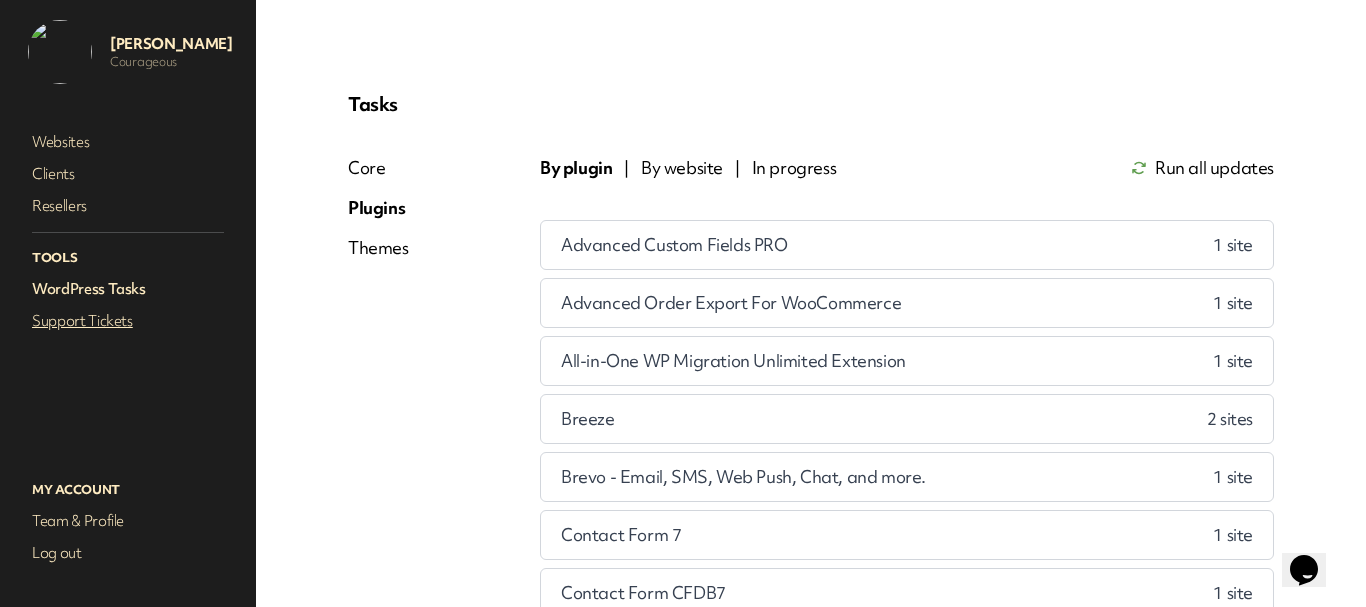 click on "Support Tickets" at bounding box center [128, 321] 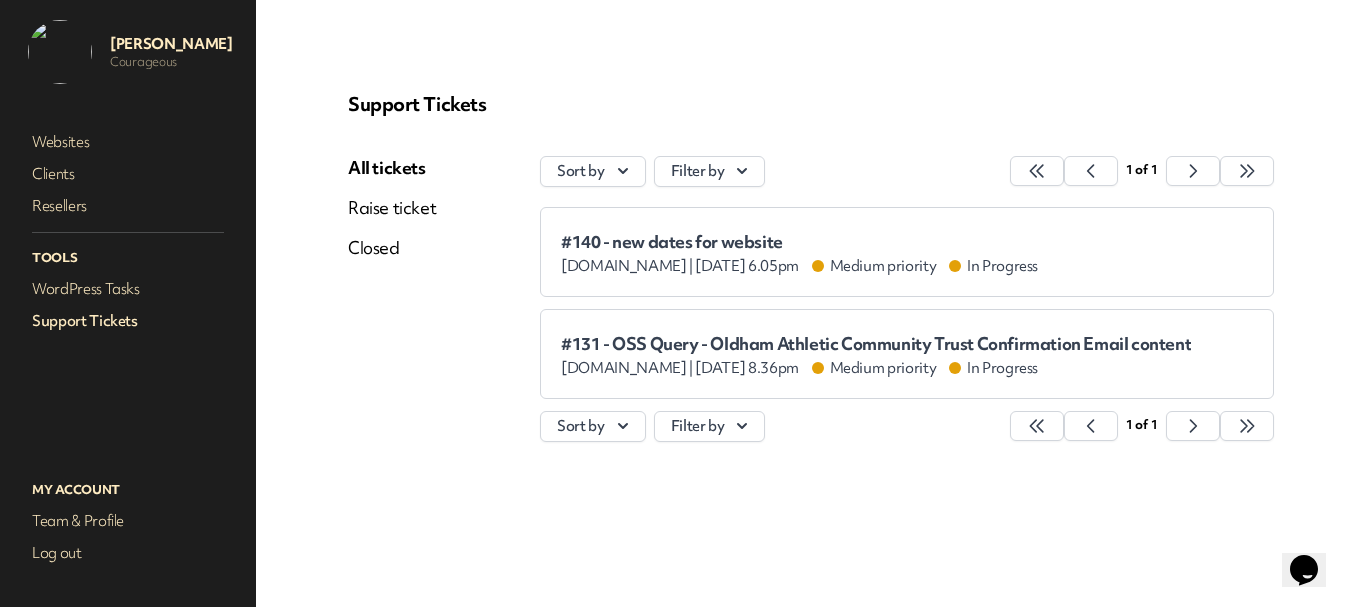 click on "Raise ticket" at bounding box center (392, 208) 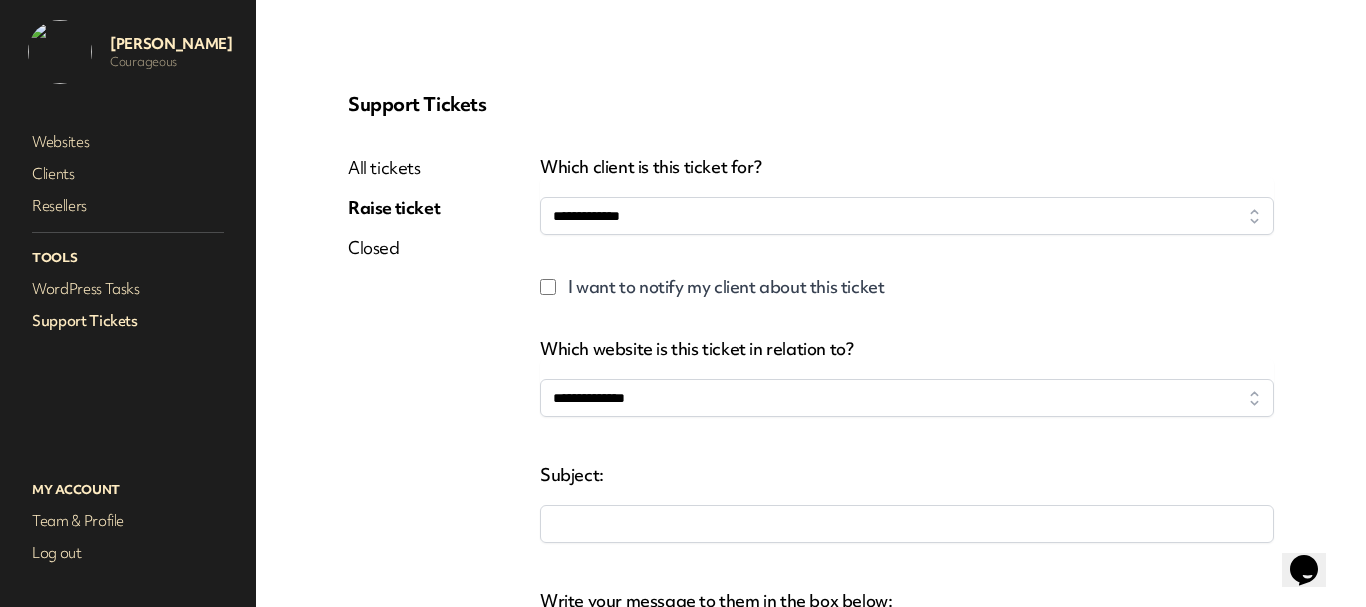 click on "All tickets" at bounding box center (394, 168) 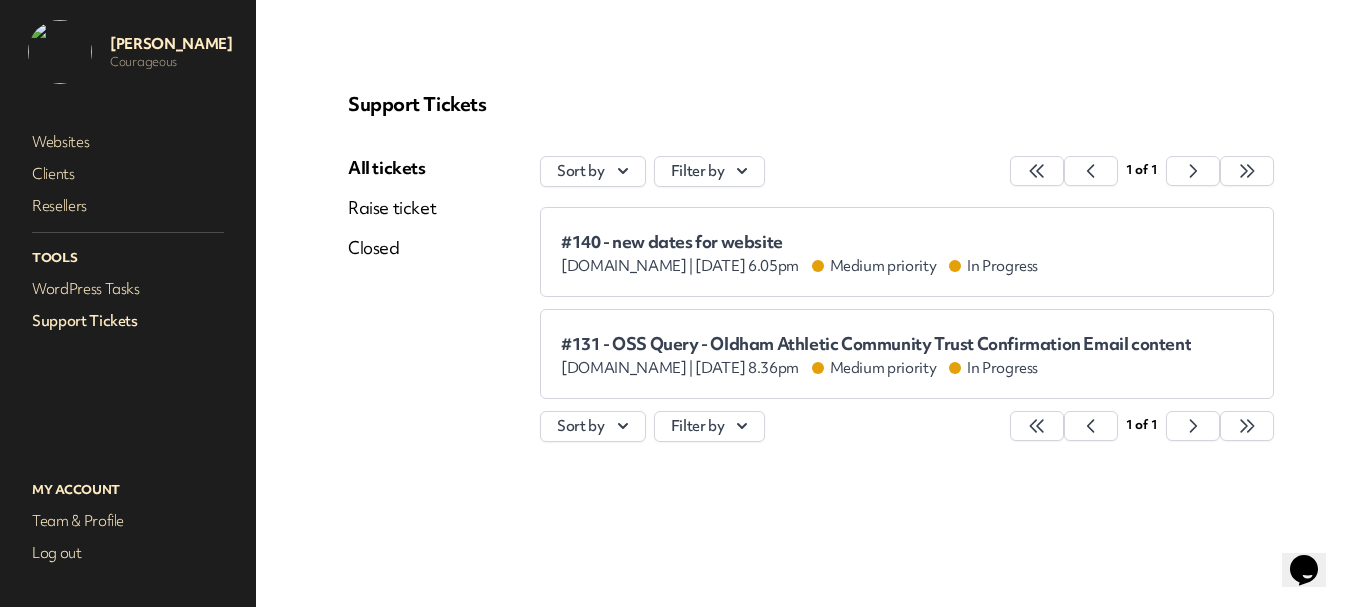 click on "#140 - new dates for website" at bounding box center (799, 242) 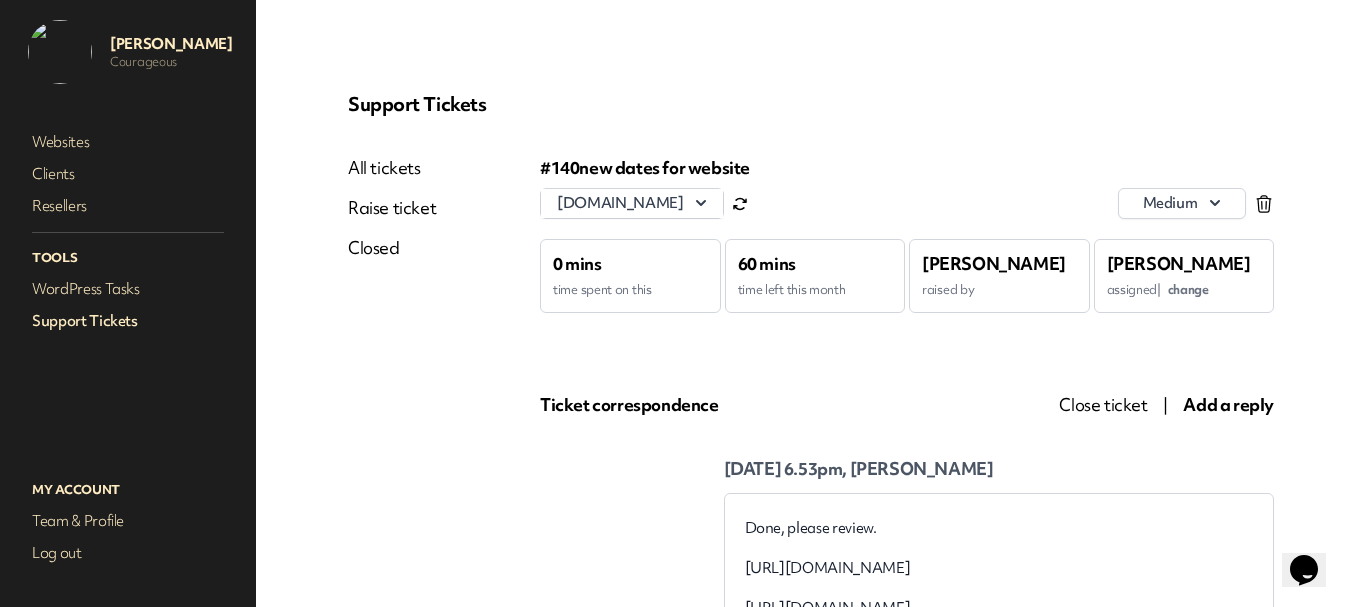 scroll, scrollTop: 0, scrollLeft: 0, axis: both 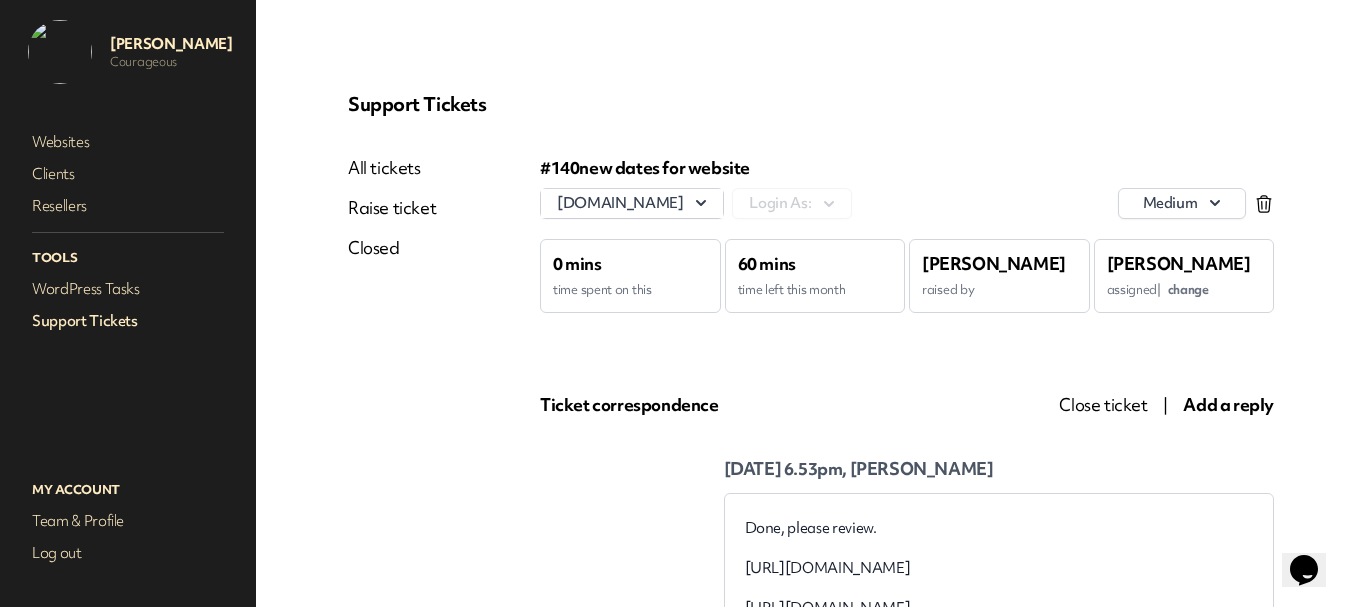 click on "Support Tickets
All tickets
Raise ticket
Closed
#140  new dates for website
[DOMAIN_NAME]
Login As:
medium
0 mins   time spent on this   60 mins   time left this month   [PERSON_NAME]   raised by   [PERSON_NAME]   assigned
|
change
Ticket correspondence   Close ticket     |   Add a reply
[DATE] 6.53pm, [PERSON_NAME]
Done, please review. [URL][DOMAIN_NAME] [URL][DOMAIN_NAME]
[DATE] 6.37pm, [PERSON_NAME]" at bounding box center (811, 1531) 